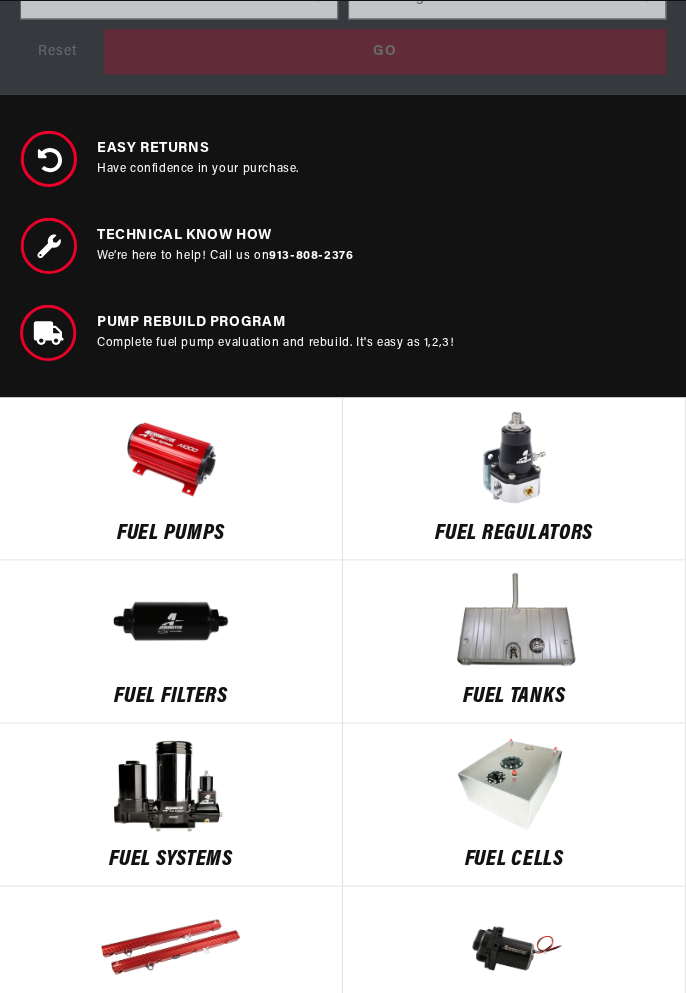 scroll, scrollTop: 809, scrollLeft: 0, axis: vertical 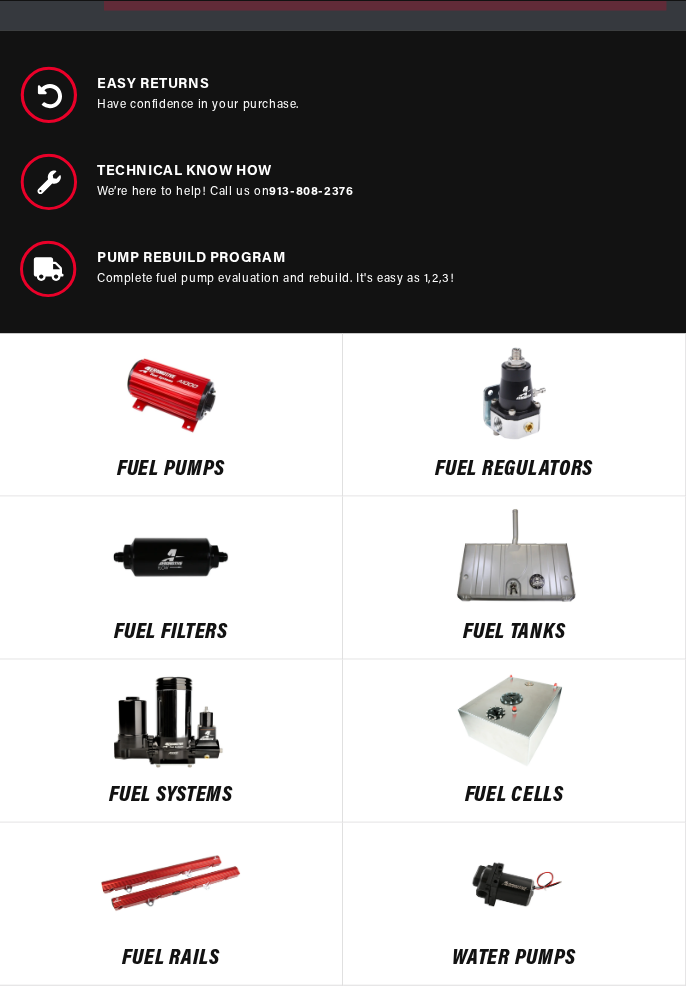 click at bounding box center [514, 556] 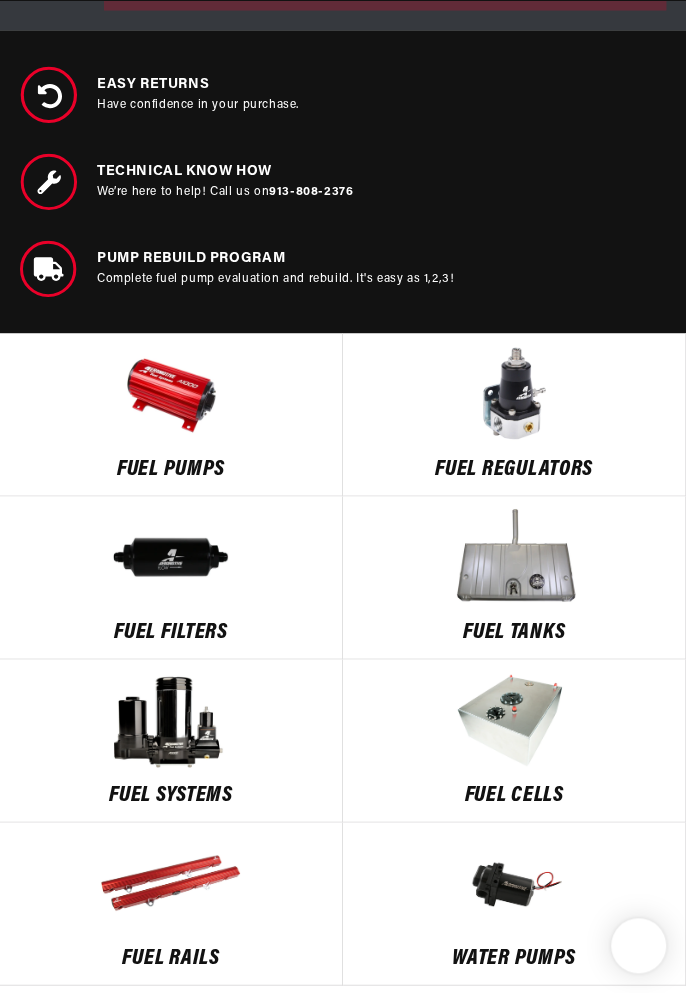 scroll, scrollTop: 0, scrollLeft: 605, axis: horizontal 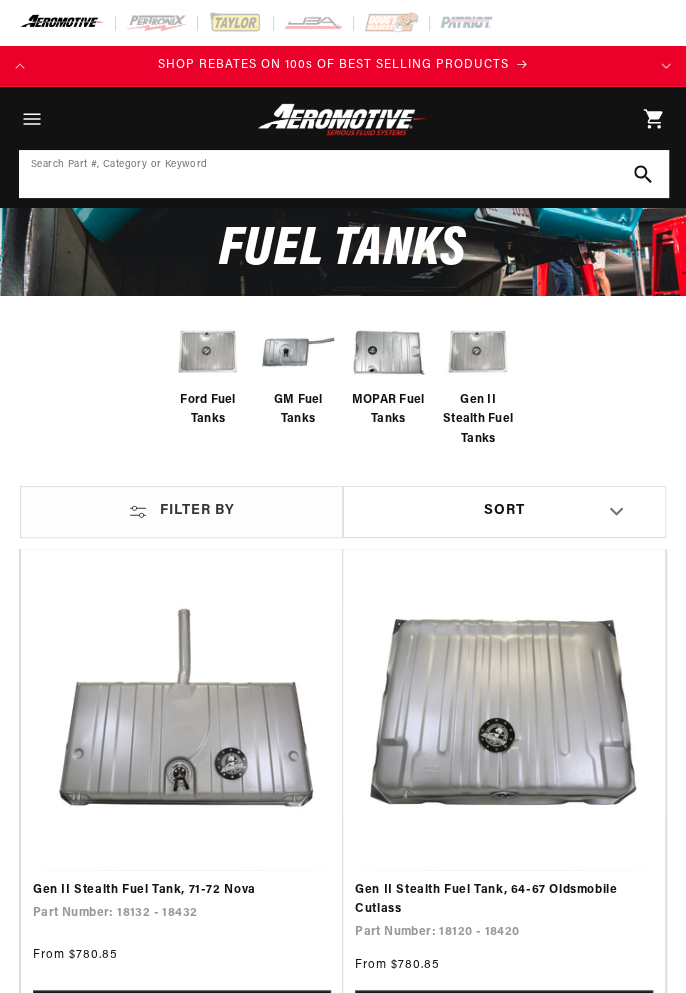 click at bounding box center [344, 174] 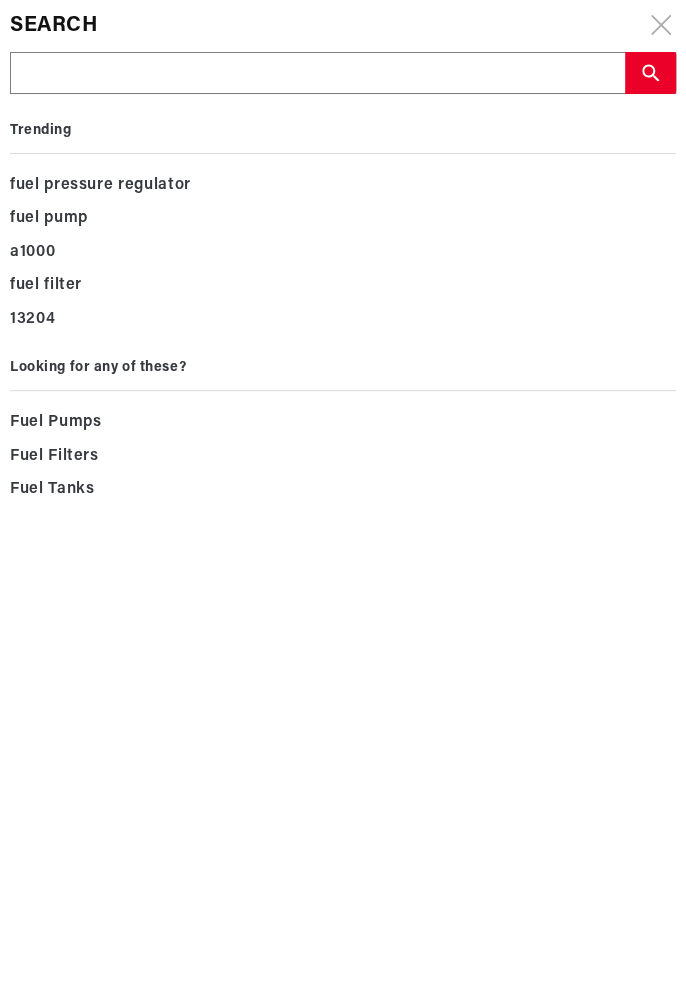 scroll, scrollTop: 0, scrollLeft: 0, axis: both 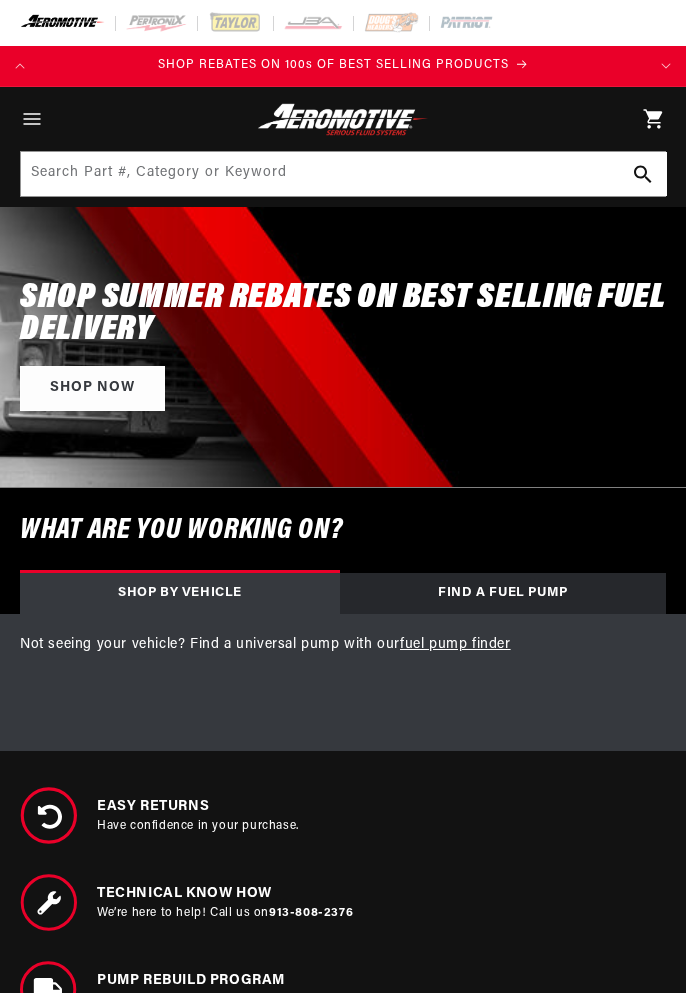 click at bounding box center (514, 1277) 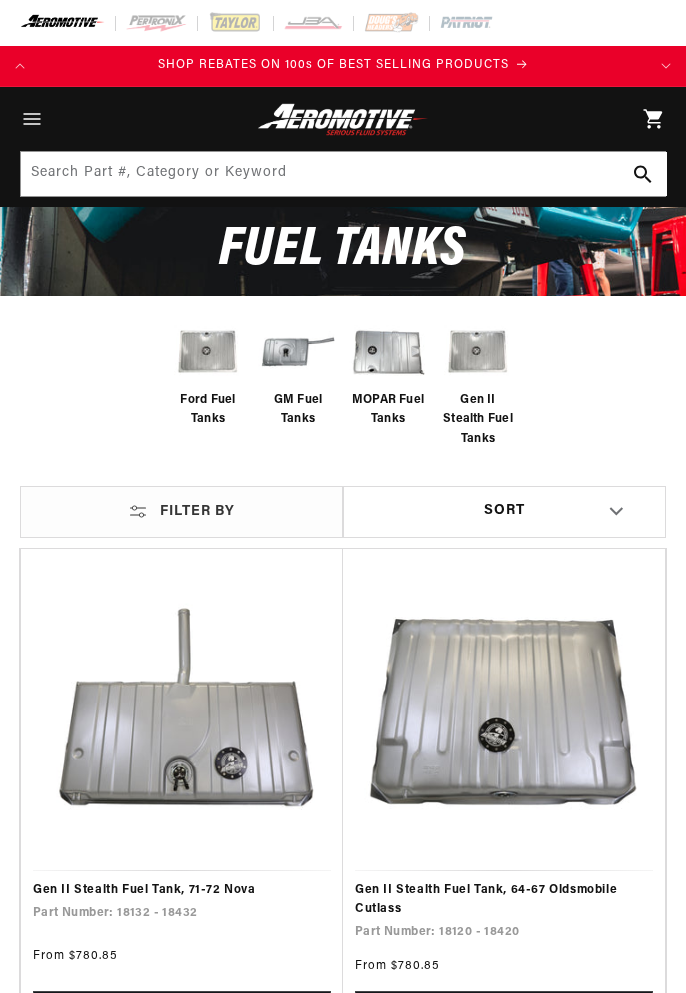 scroll, scrollTop: 0, scrollLeft: 0, axis: both 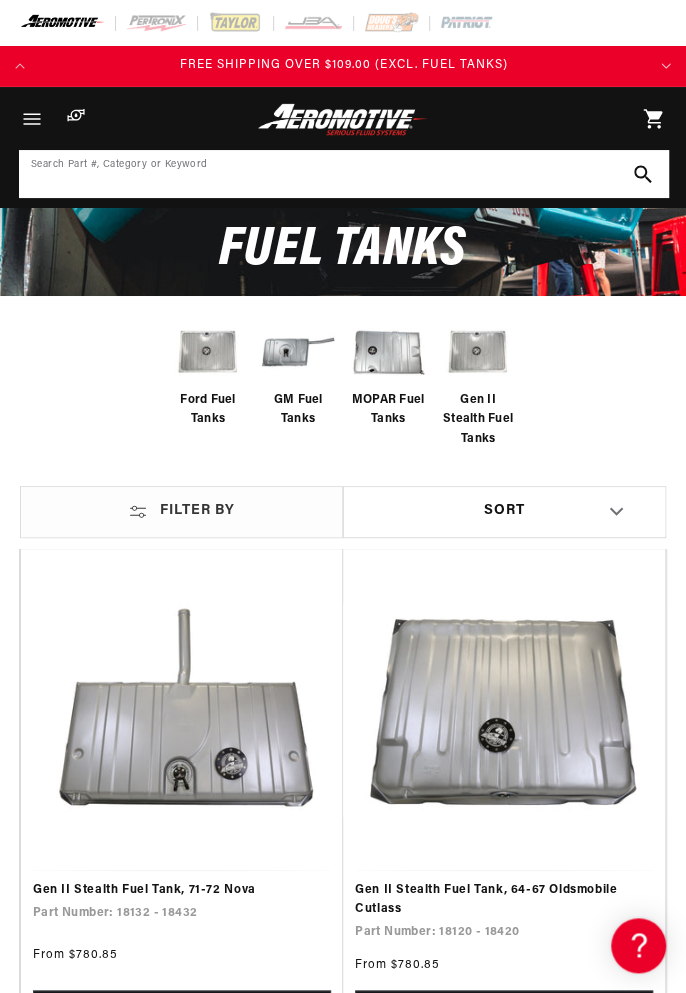click at bounding box center (344, 174) 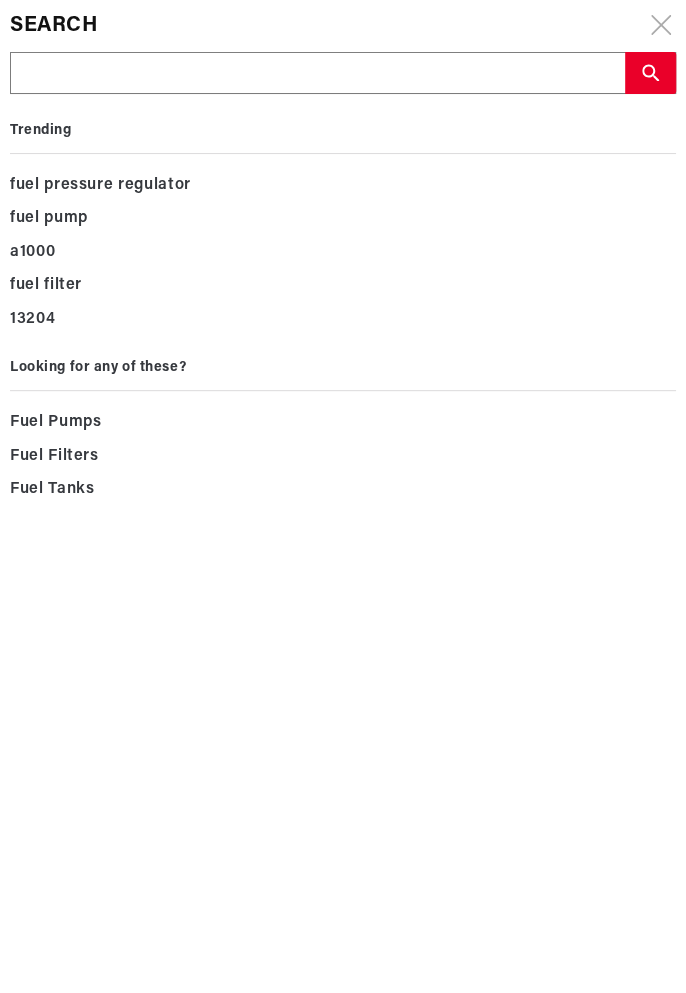 scroll, scrollTop: 0, scrollLeft: 0, axis: both 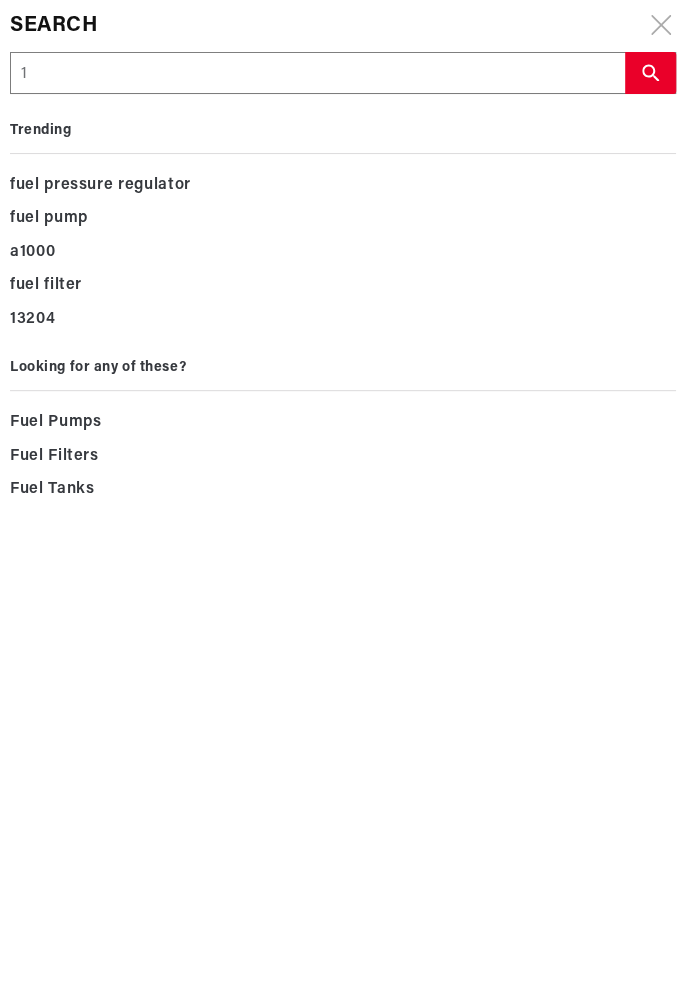 type on "1" 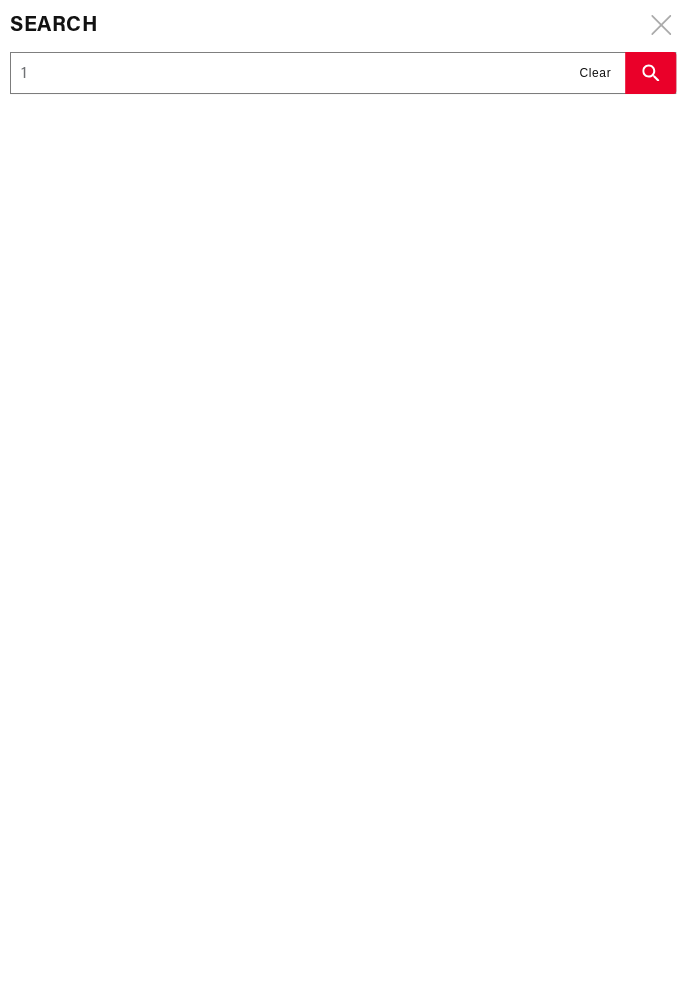scroll, scrollTop: 0, scrollLeft: 605, axis: horizontal 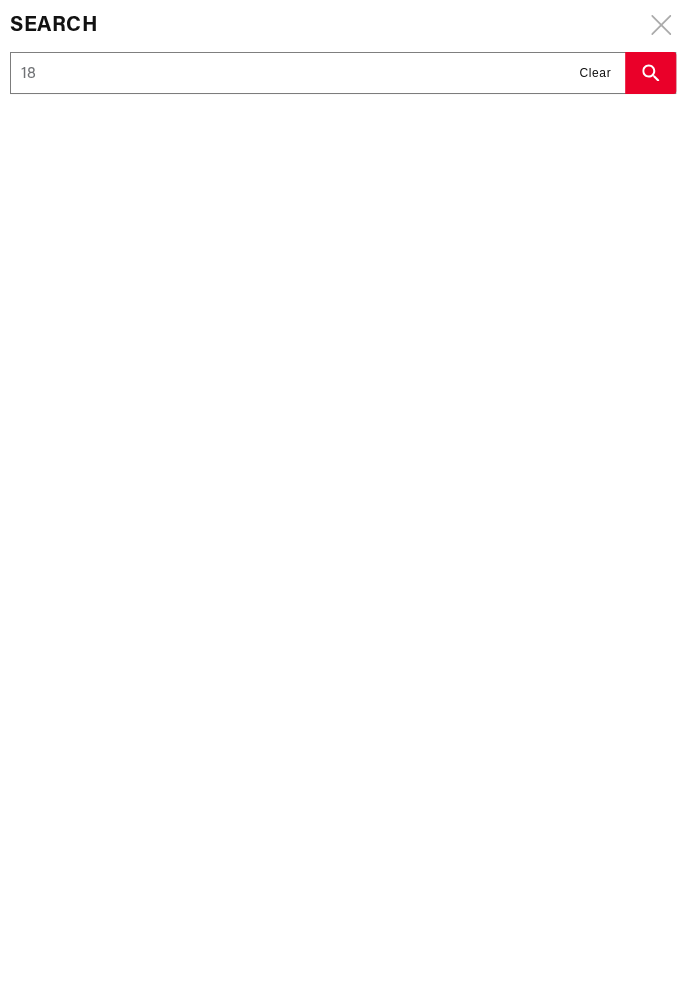 type on "18" 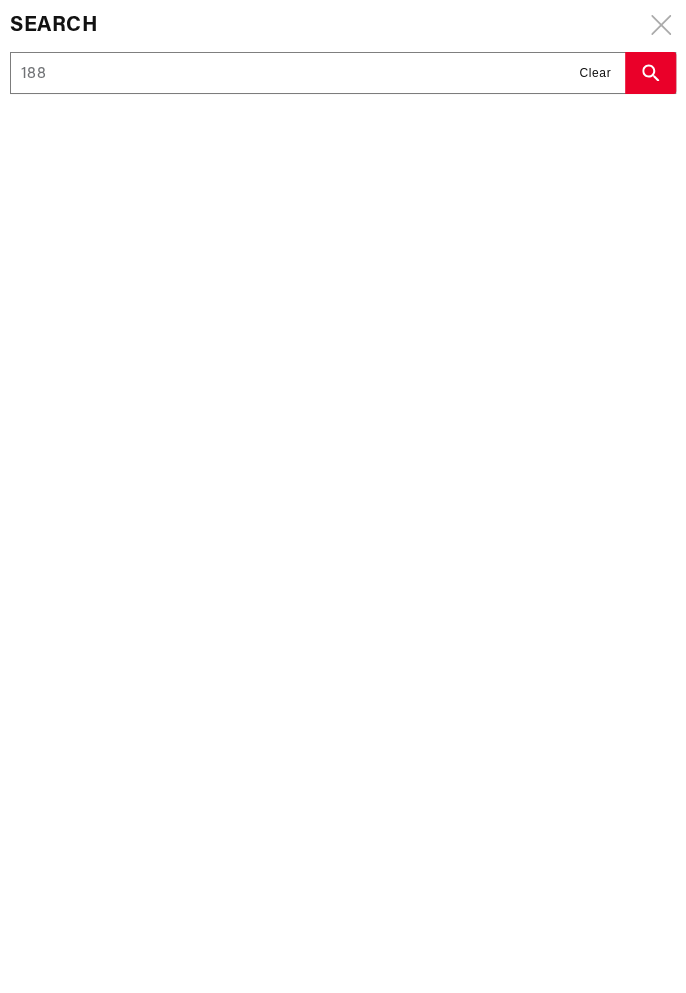 type on "188" 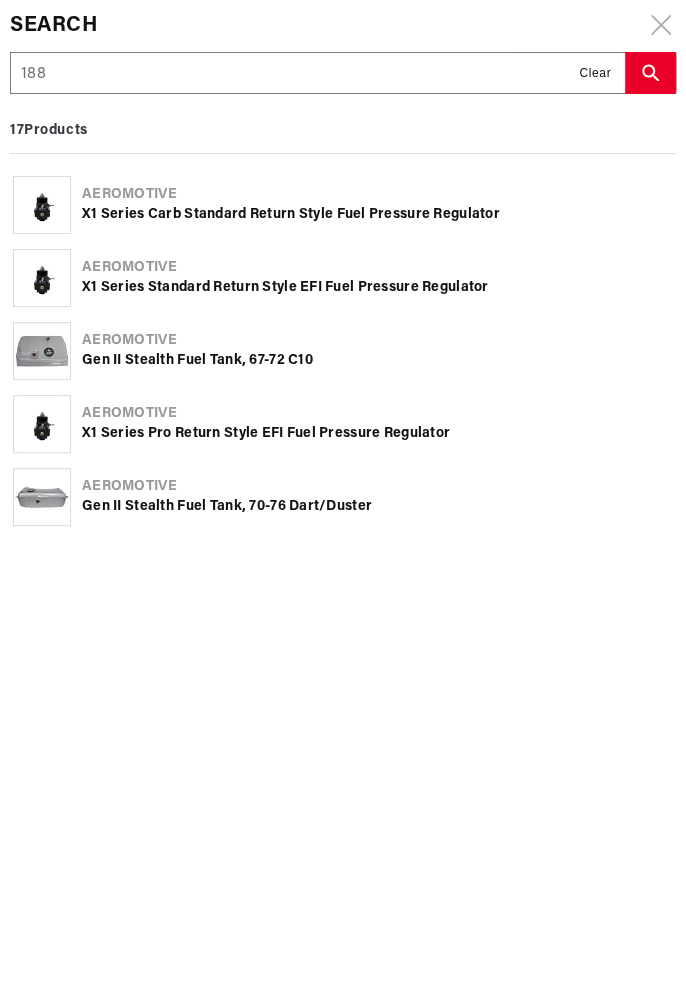 type on "1881" 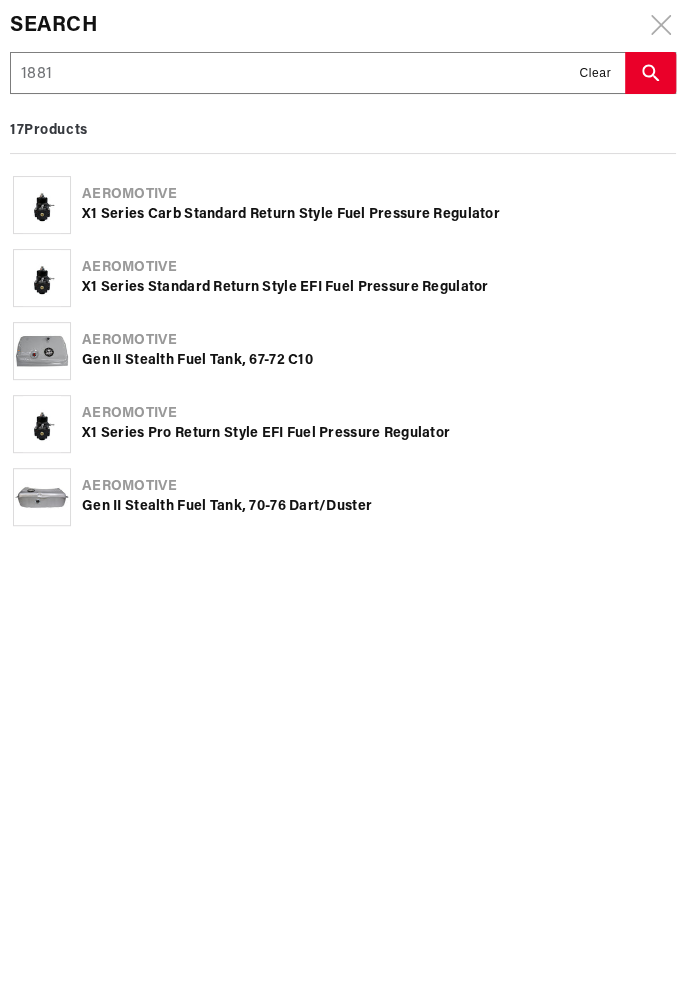 type on "1881" 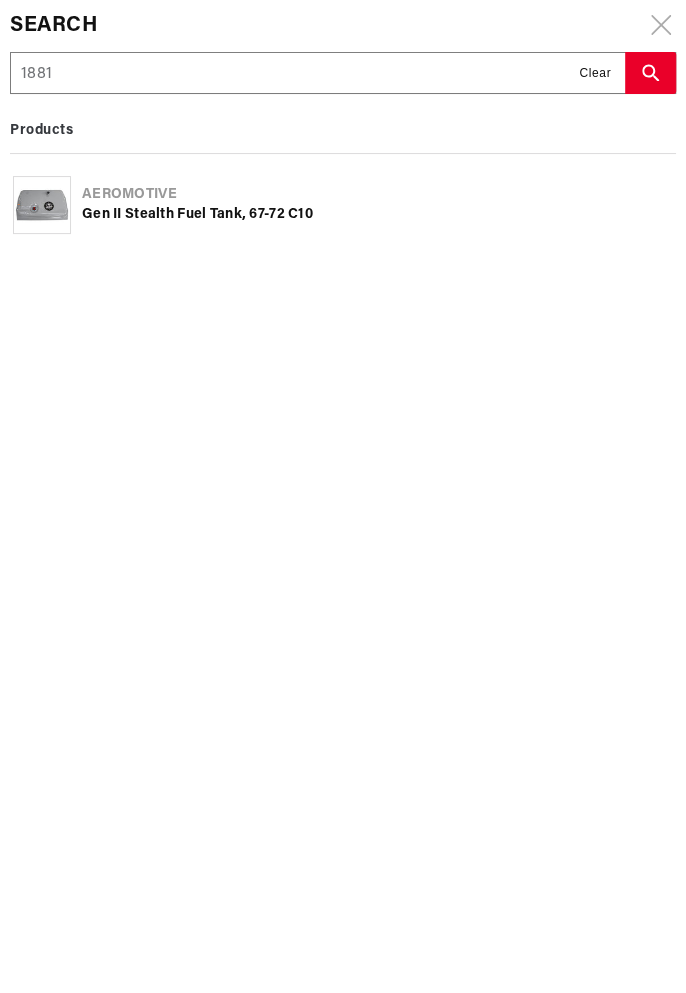 type on "18810" 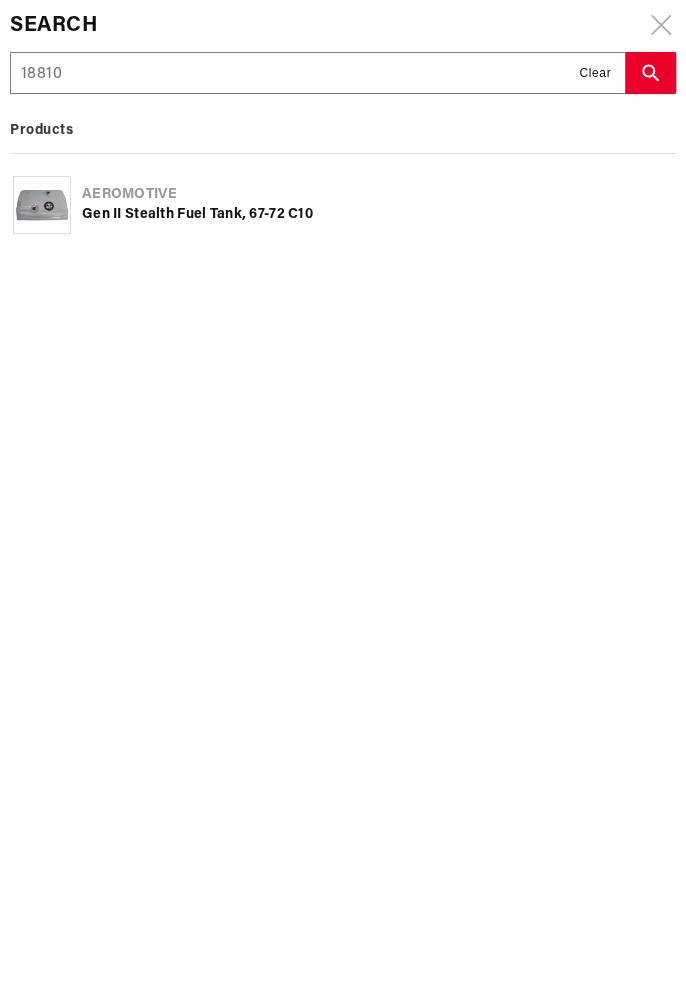 type on "18810" 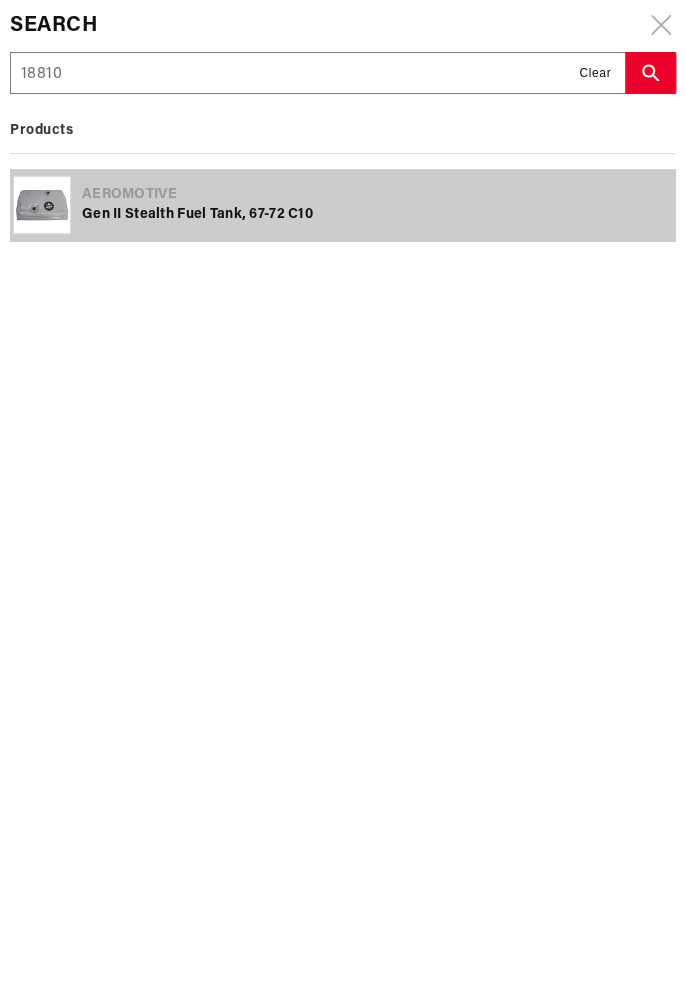 click on "Gen II Stealth Fuel Tank, 67-72 C10" at bounding box center (377, 215) 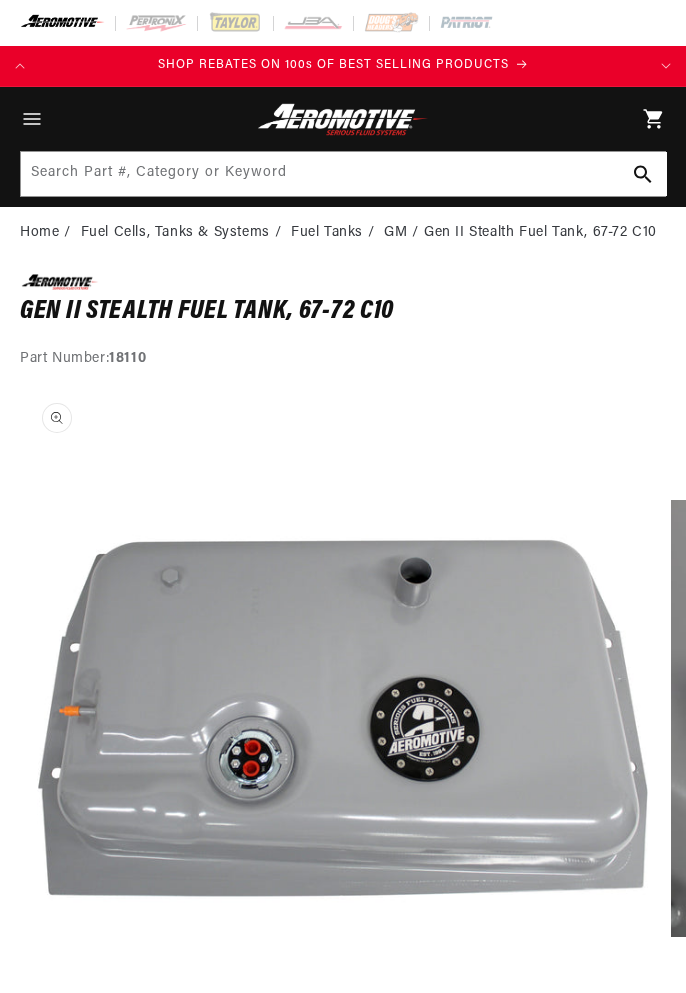 scroll, scrollTop: 0, scrollLeft: 0, axis: both 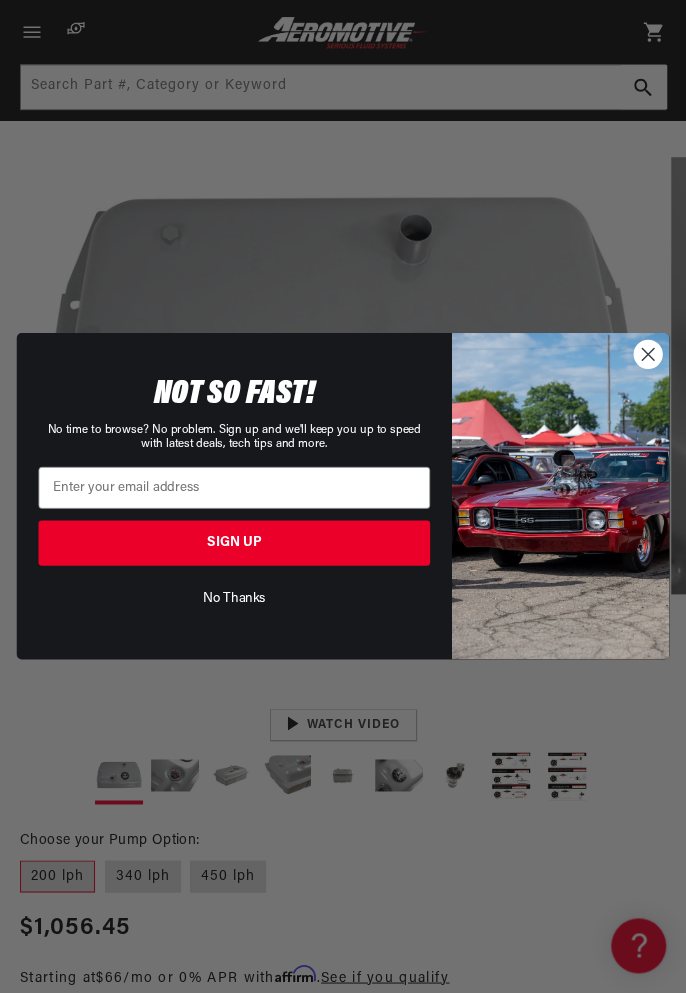 click on "No Thanks" at bounding box center (234, 599) 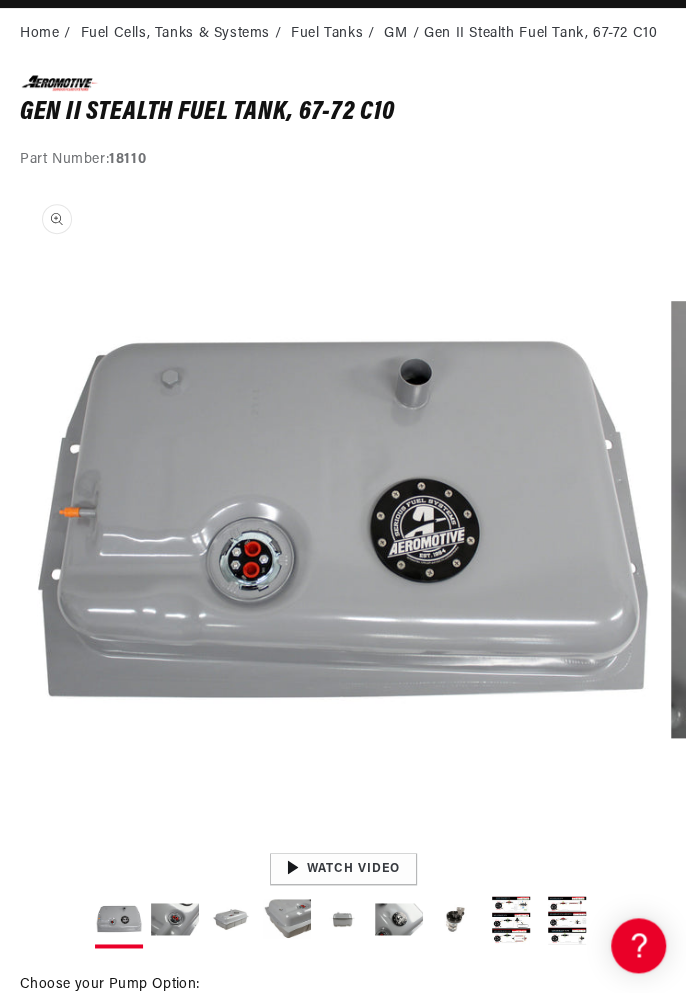 scroll, scrollTop: 0, scrollLeft: 0, axis: both 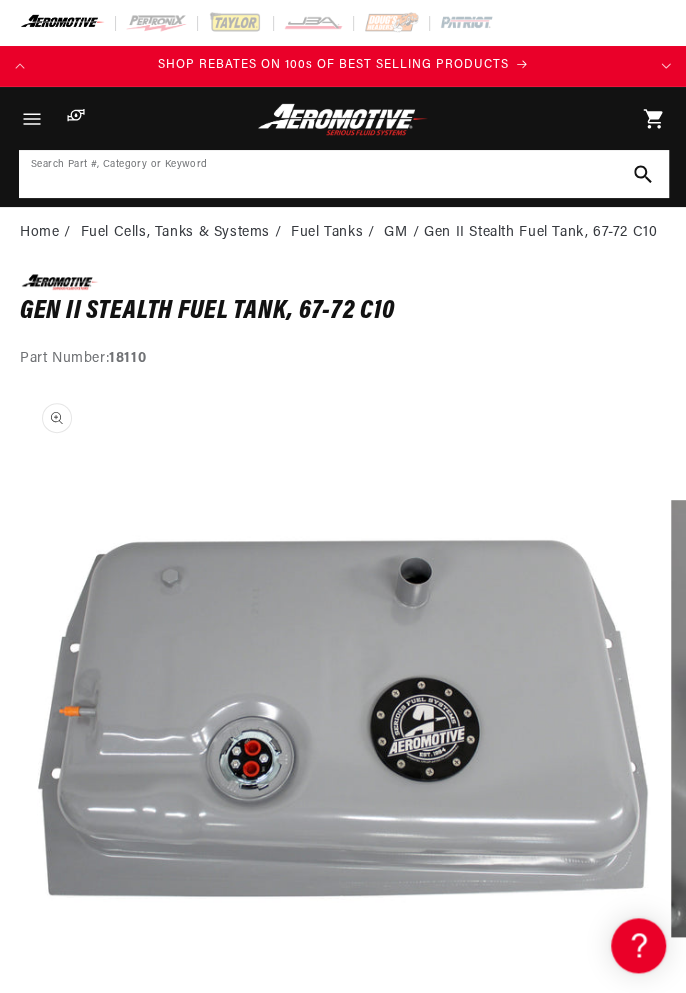click at bounding box center (344, 174) 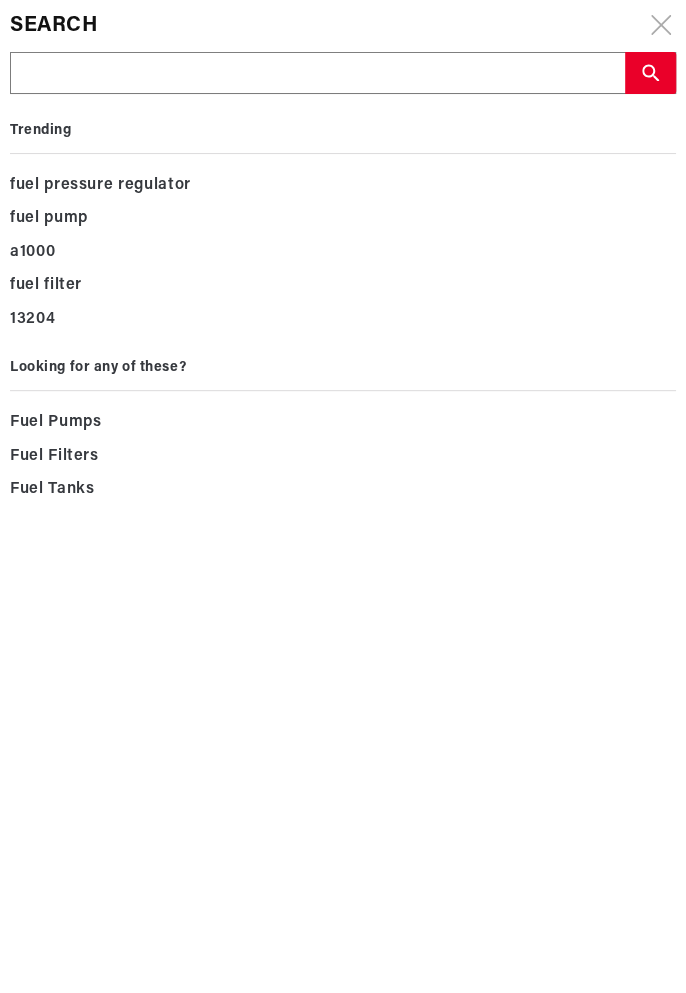 scroll, scrollTop: 0, scrollLeft: 605, axis: horizontal 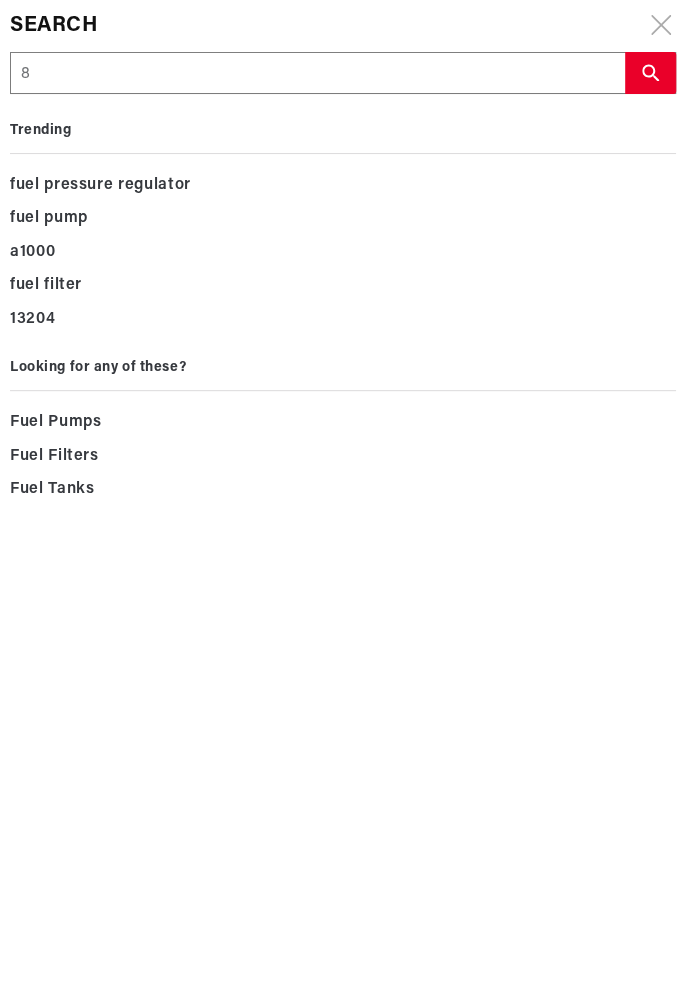 type on "8" 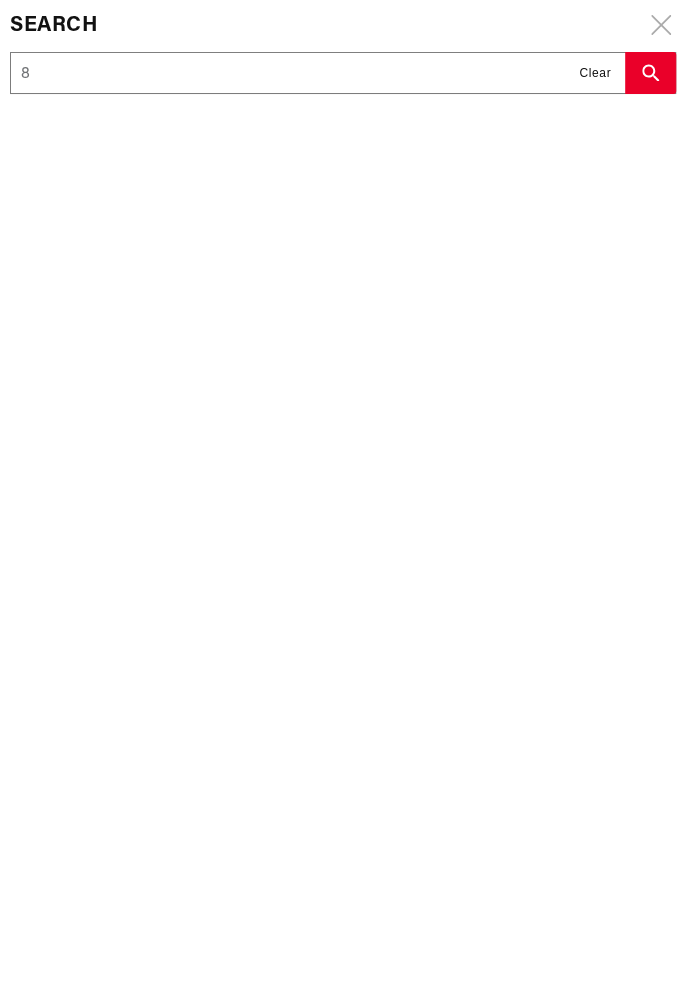 type on "81" 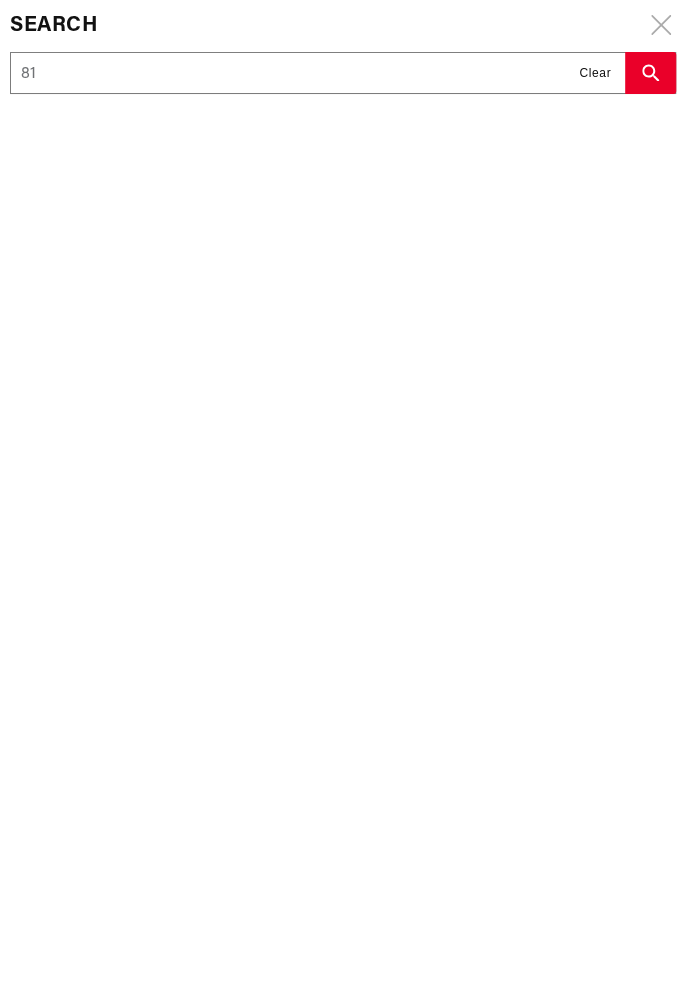 type on "81" 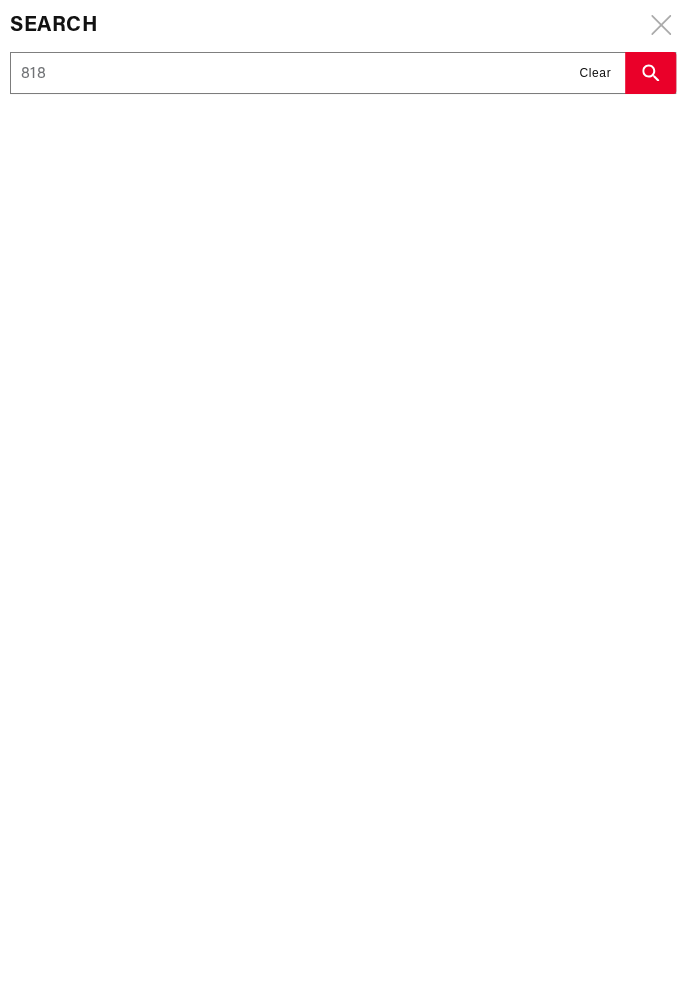 type on "818" 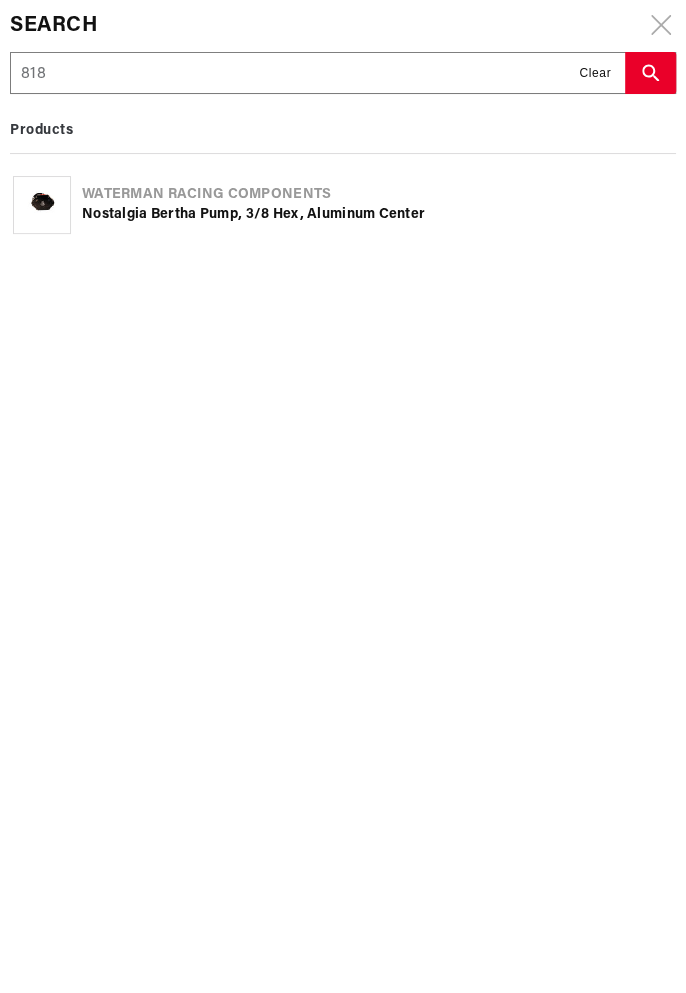 scroll, scrollTop: 0, scrollLeft: 0, axis: both 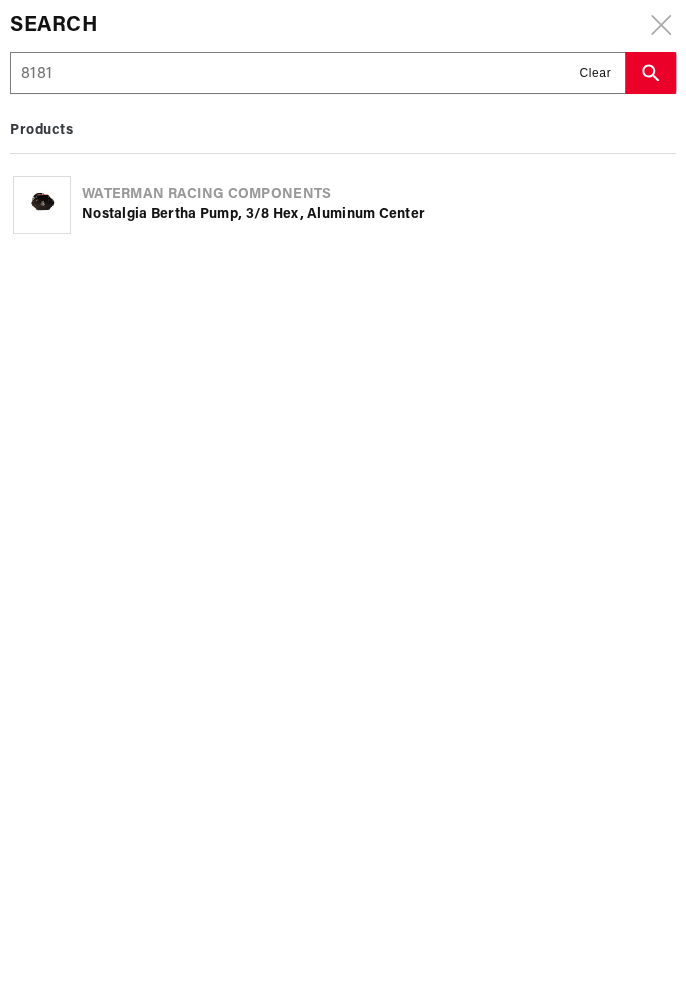 type on "8181" 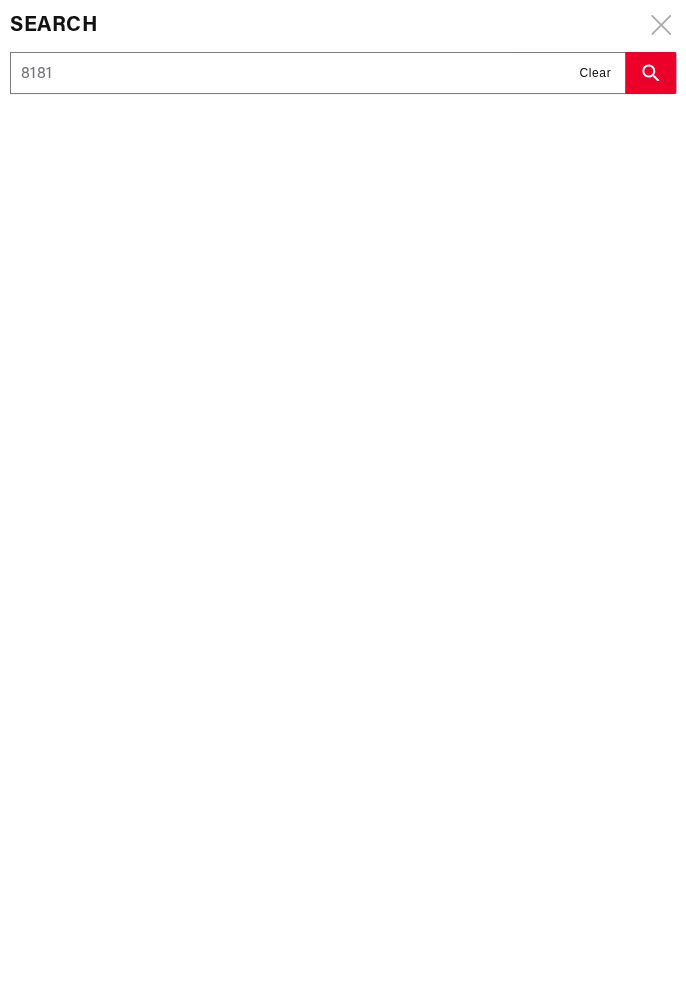 type on "81810" 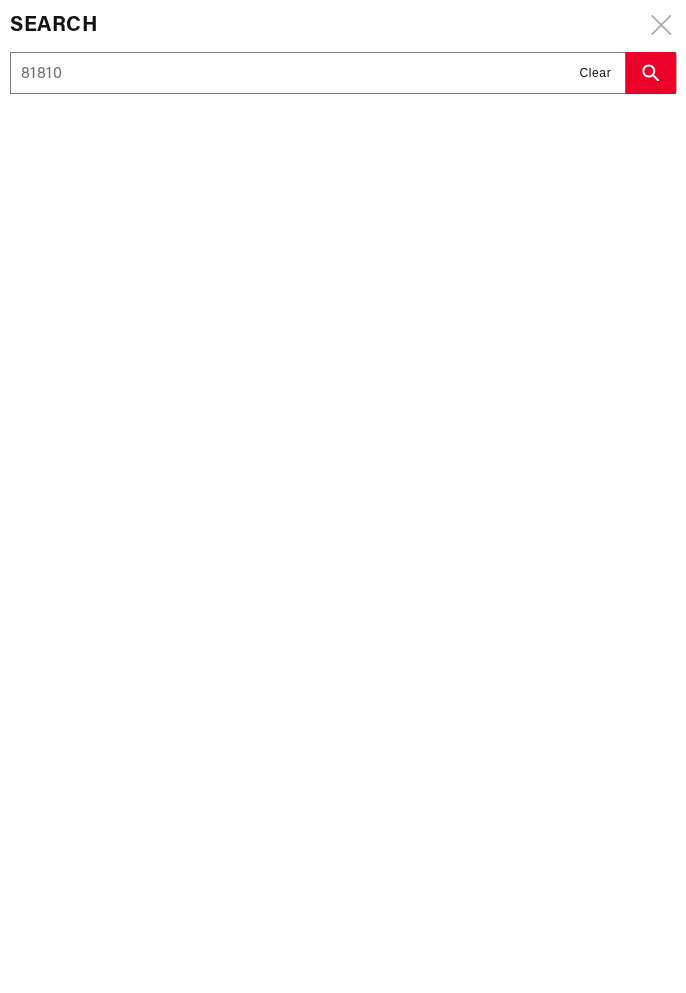 type on "81810" 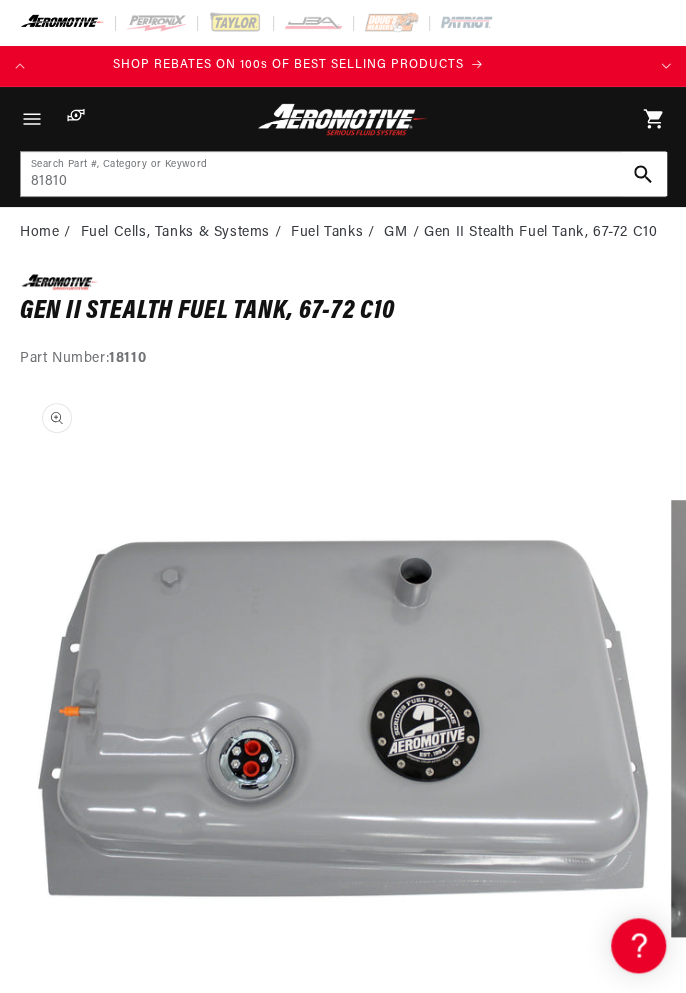 scroll, scrollTop: 0, scrollLeft: 0, axis: both 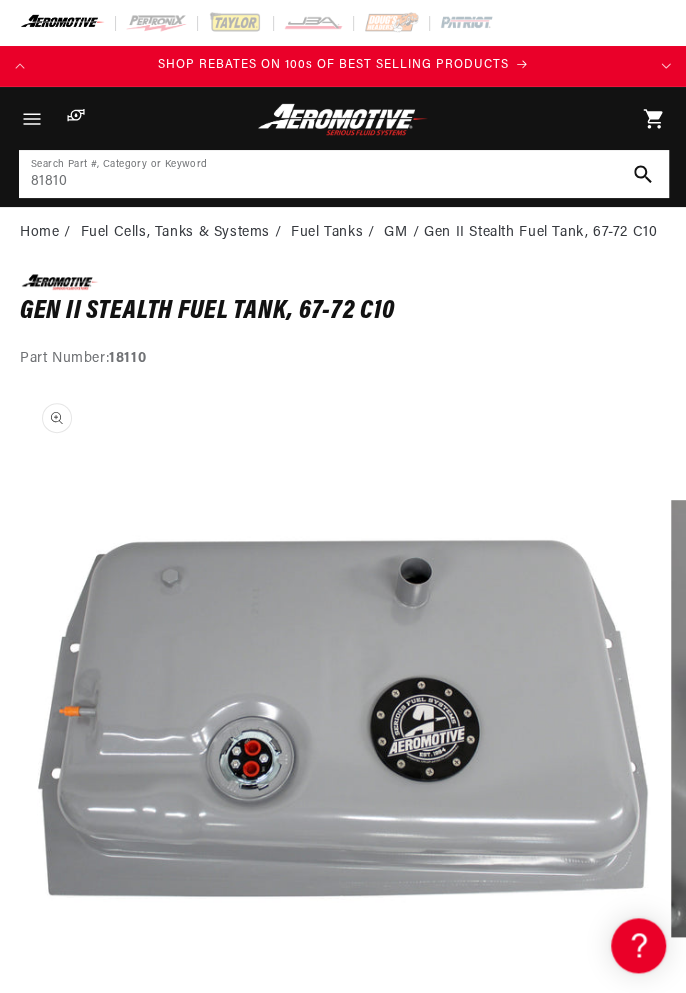 click on "81810" at bounding box center [344, 174] 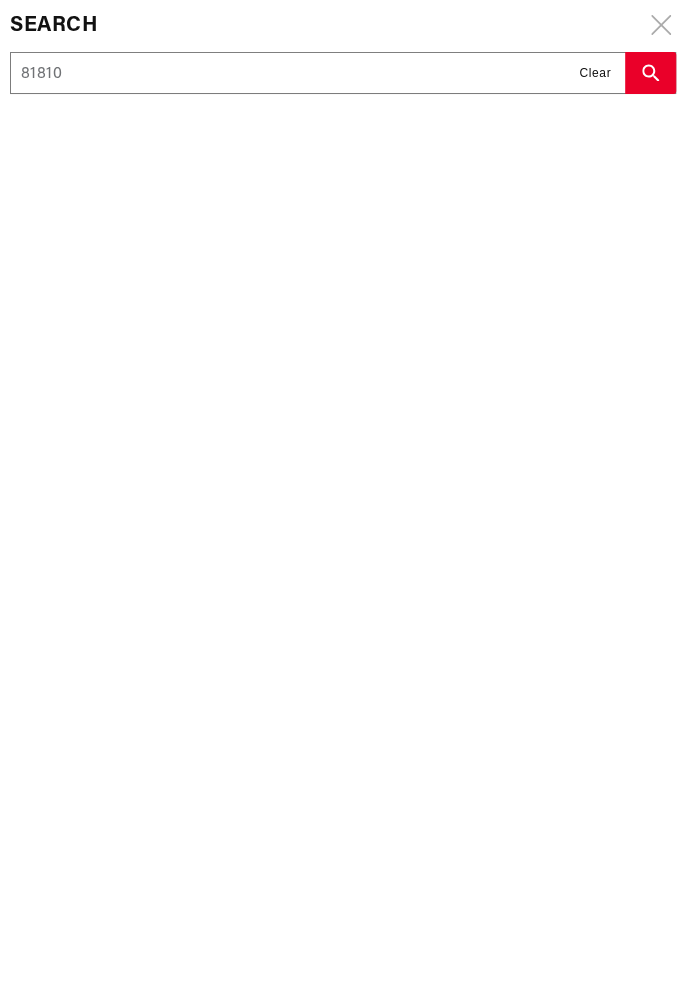 scroll, scrollTop: 0, scrollLeft: 0, axis: both 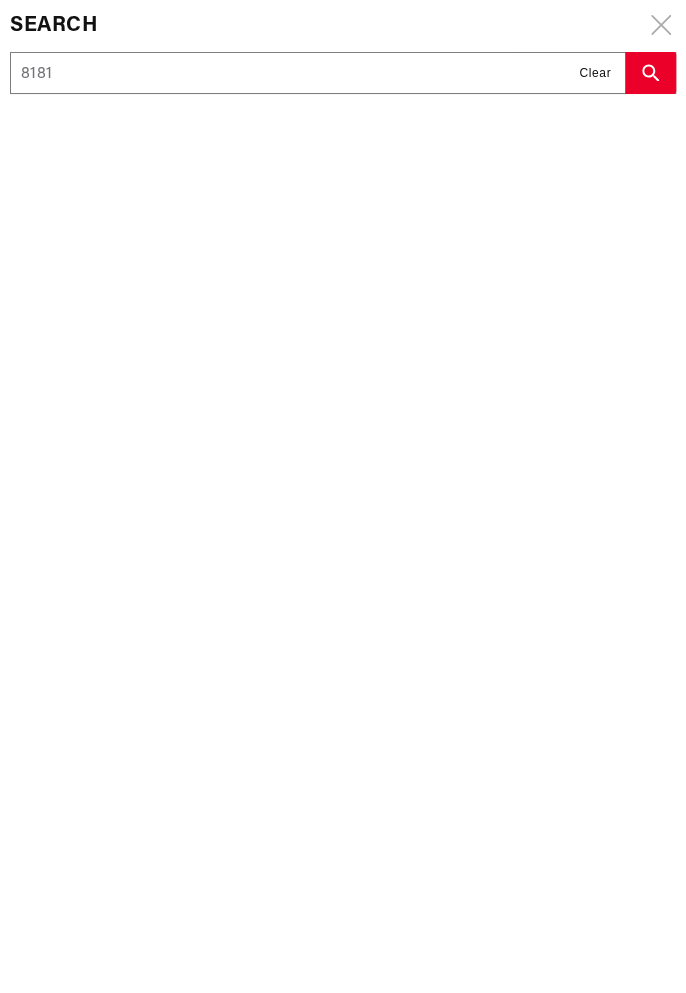 type on "8181" 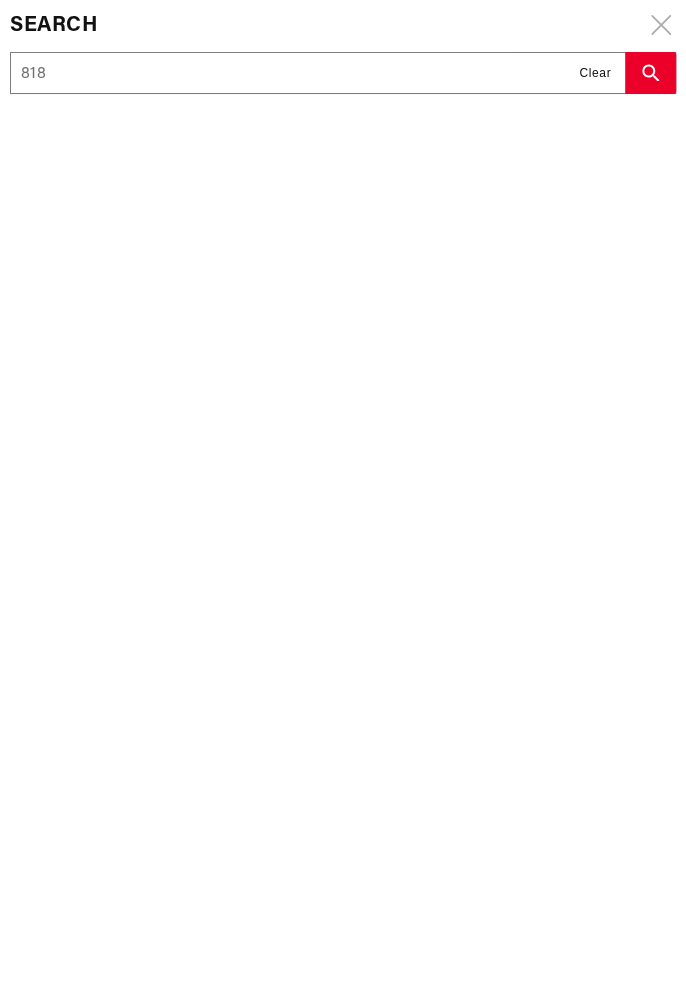 type on "818" 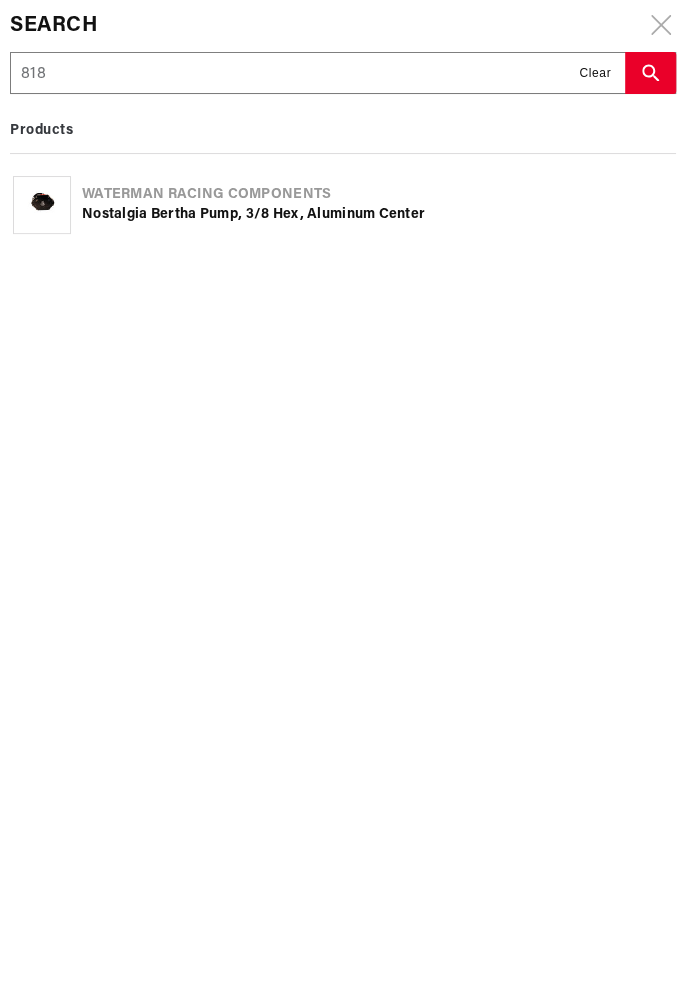 type on "81" 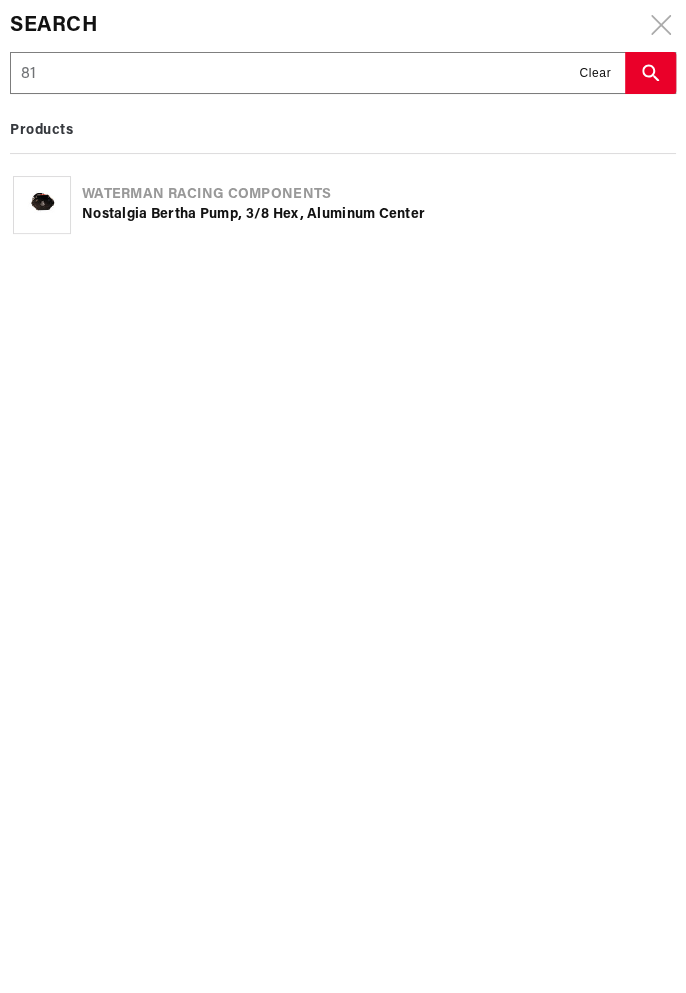 type on "81" 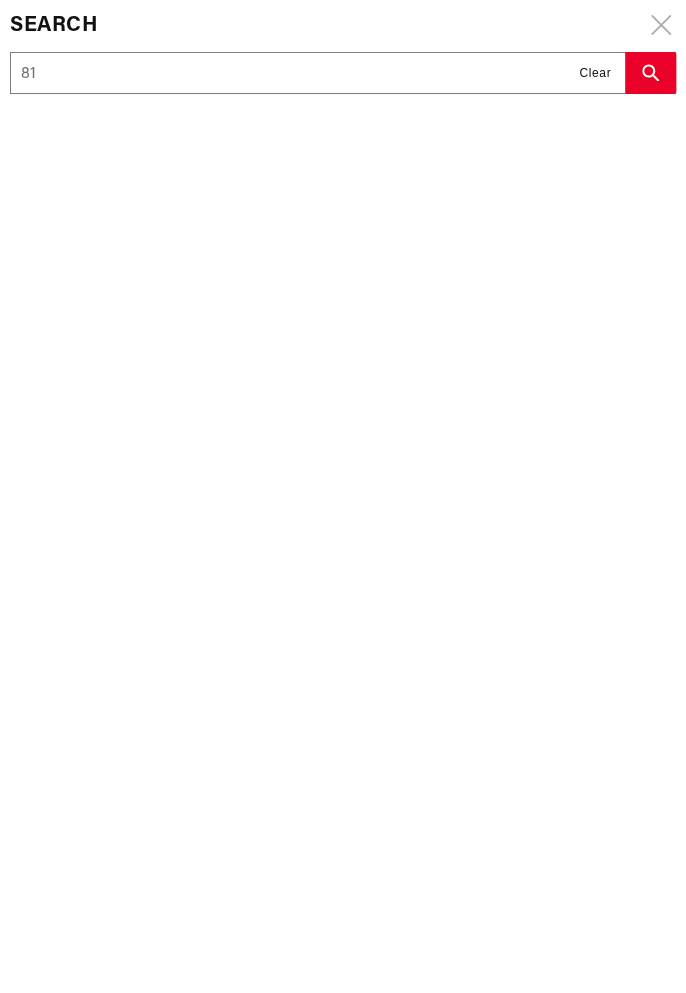 type on "8" 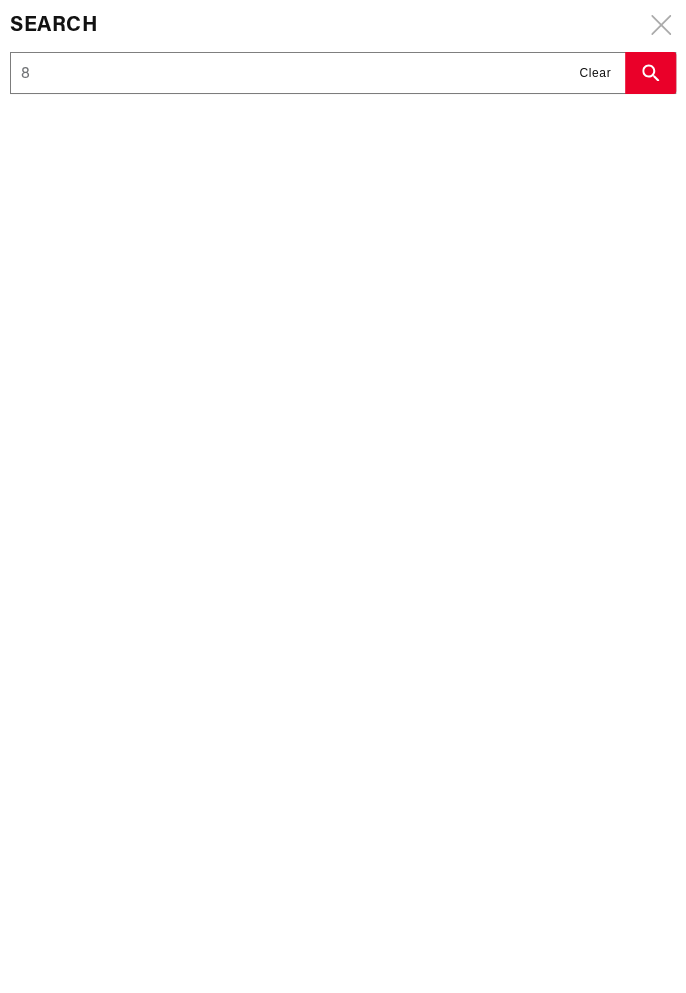 type on "8" 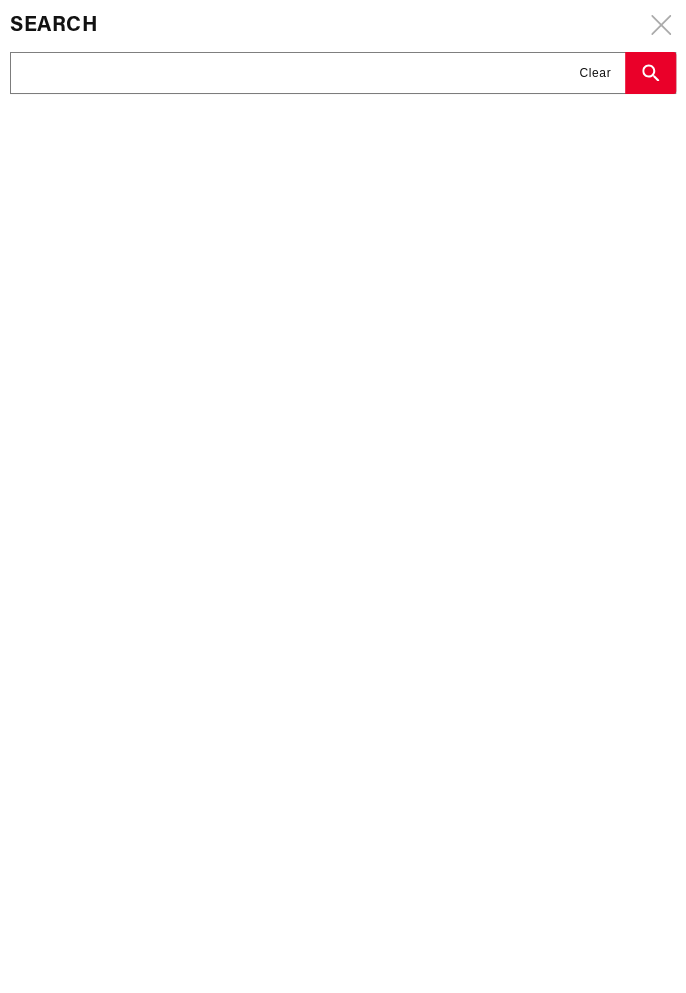 type 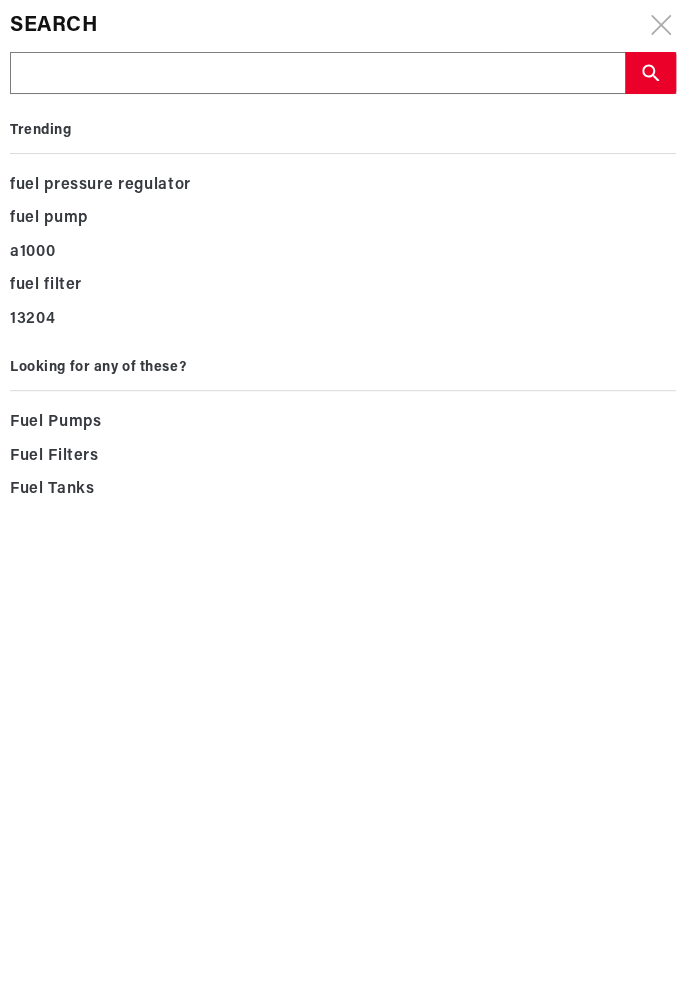 type on "1" 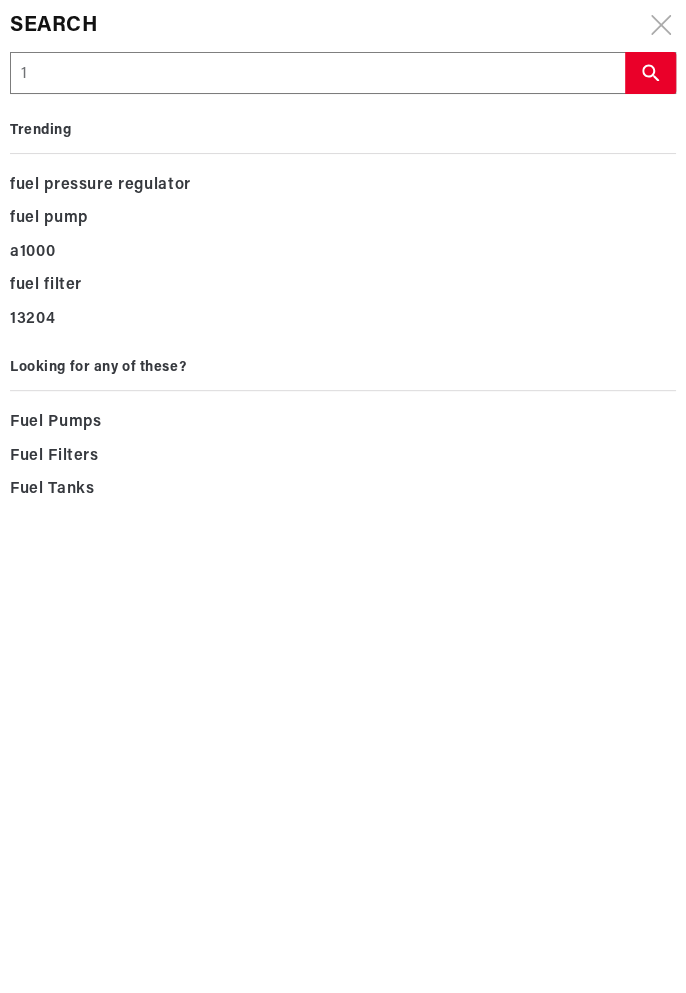 type on "1" 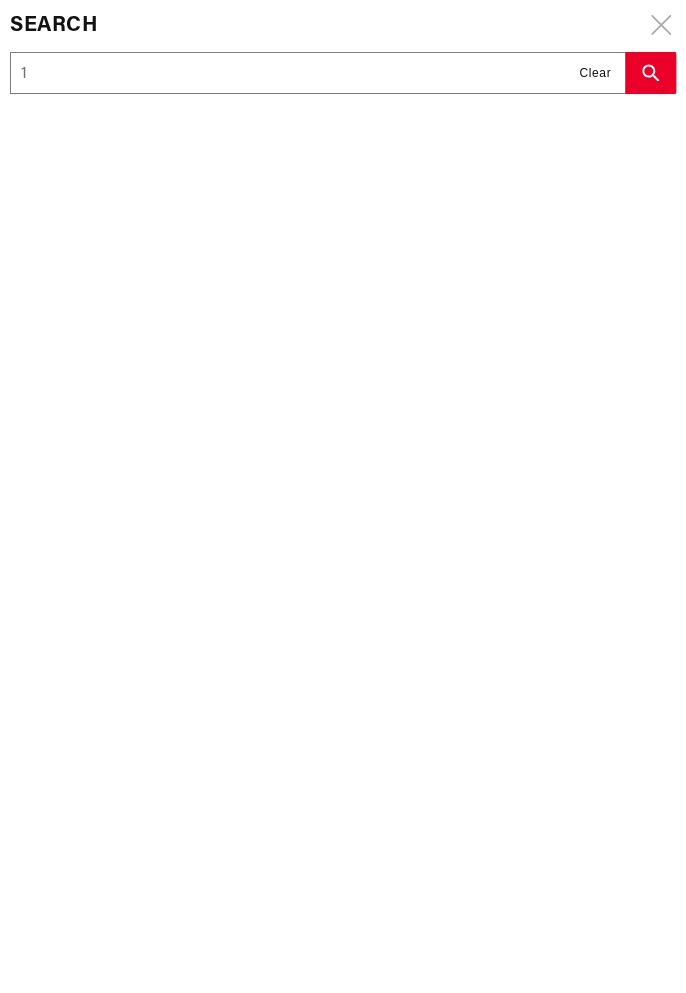 type on "18" 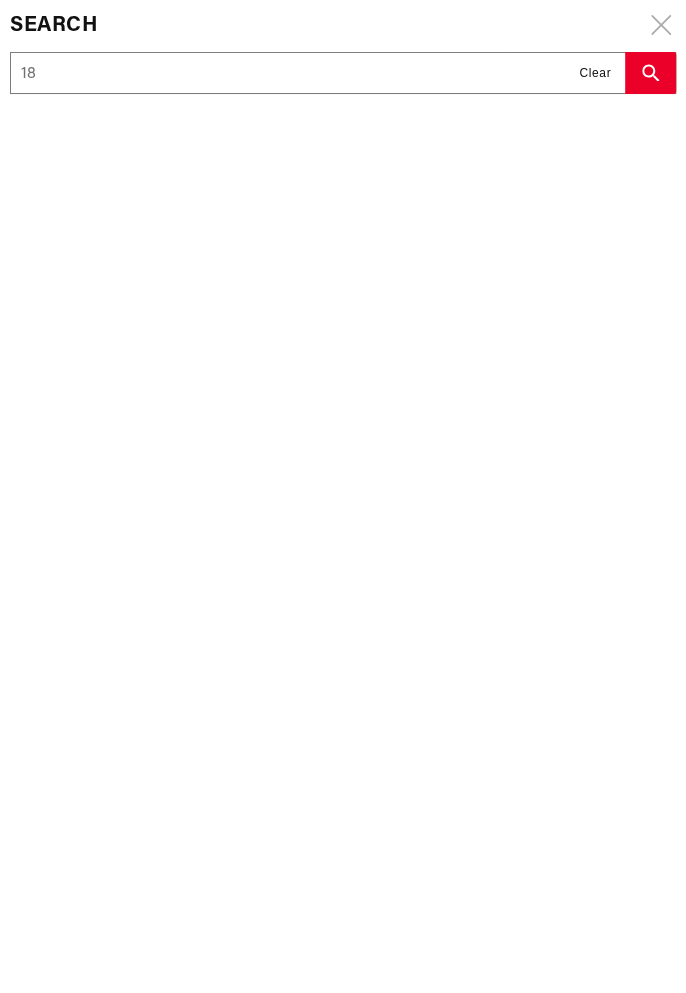 type on "18" 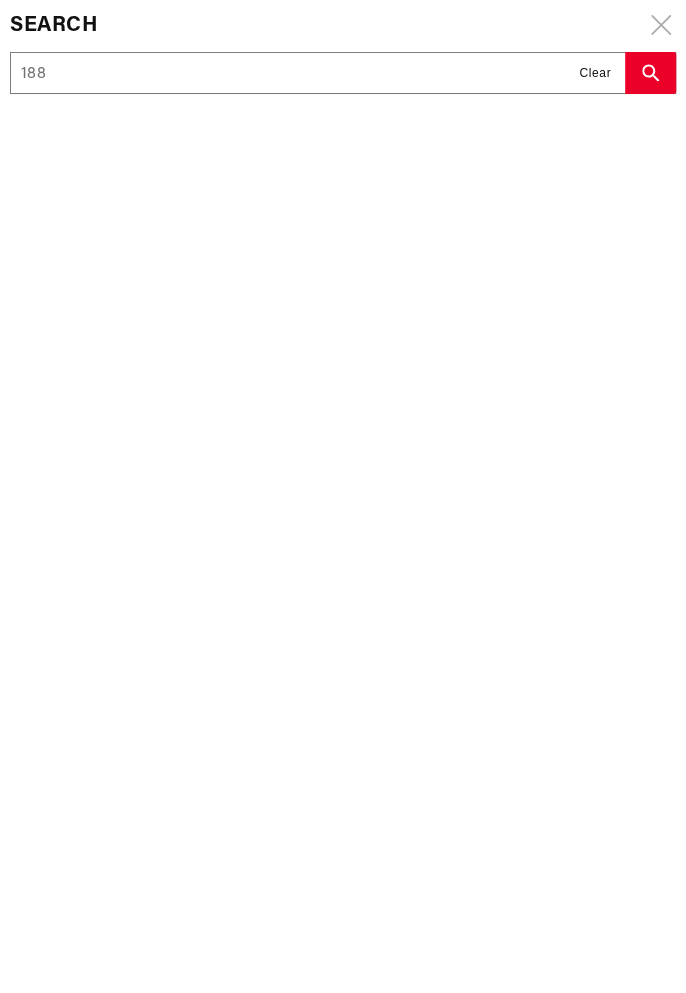 type on "188" 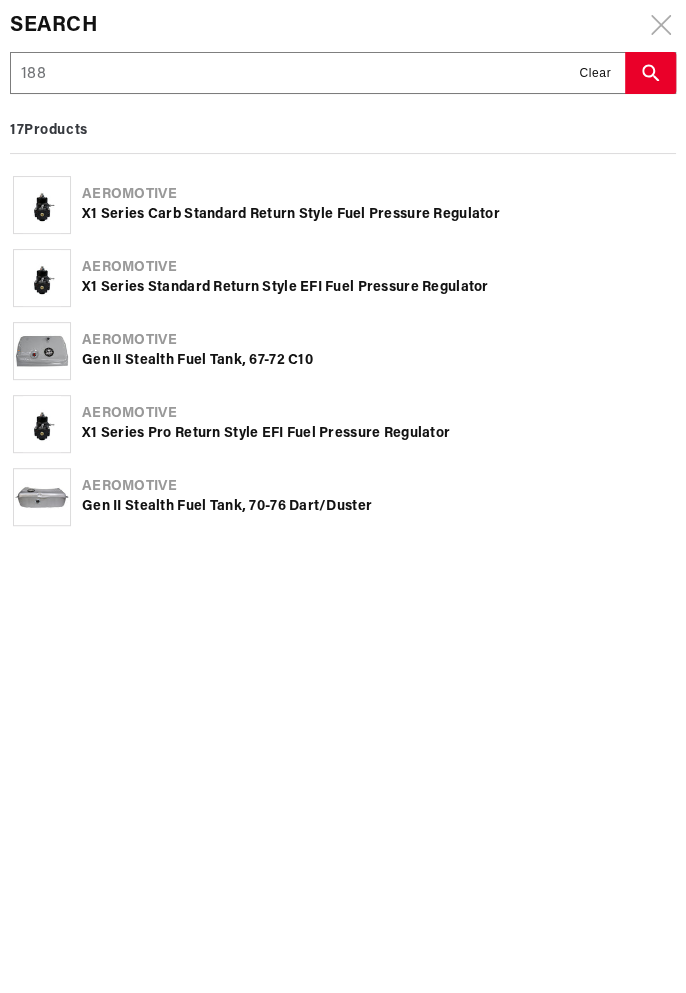 type on "1881" 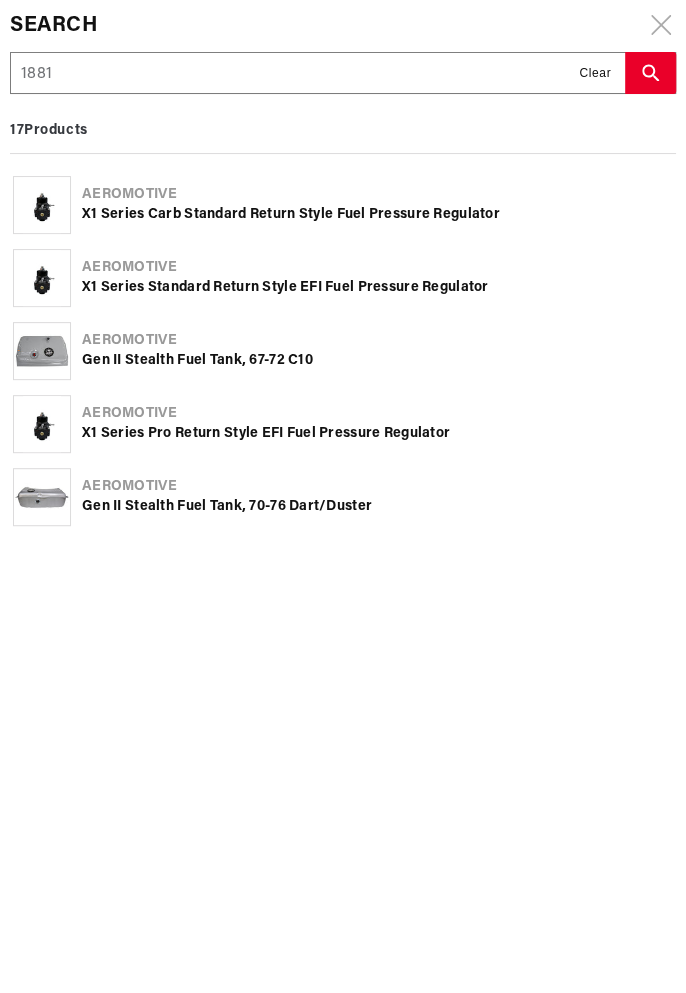 type on "1881" 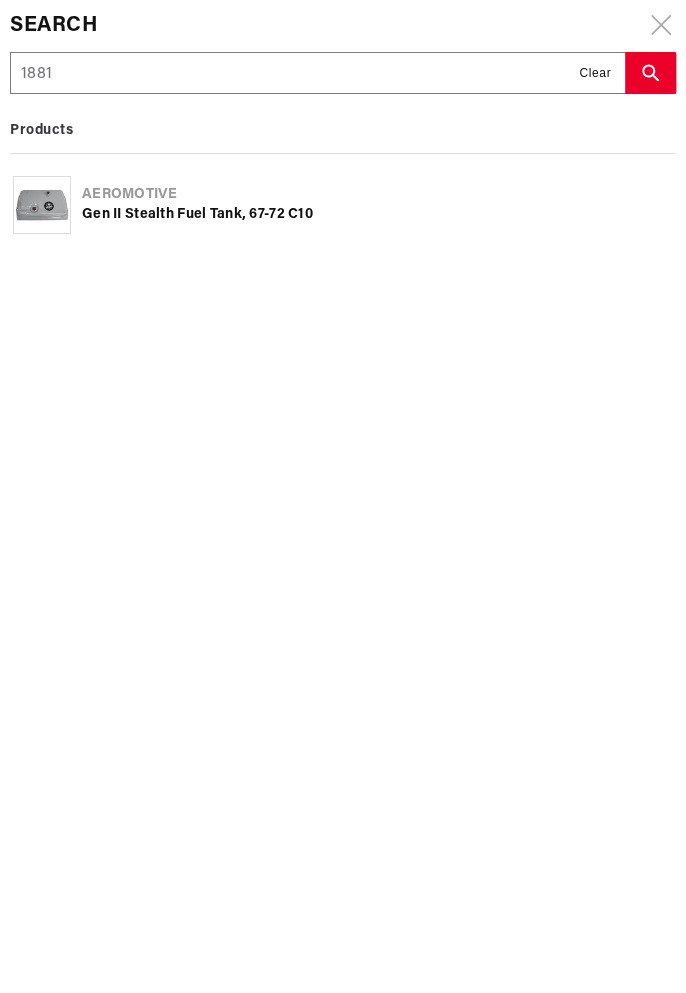 type on "18810" 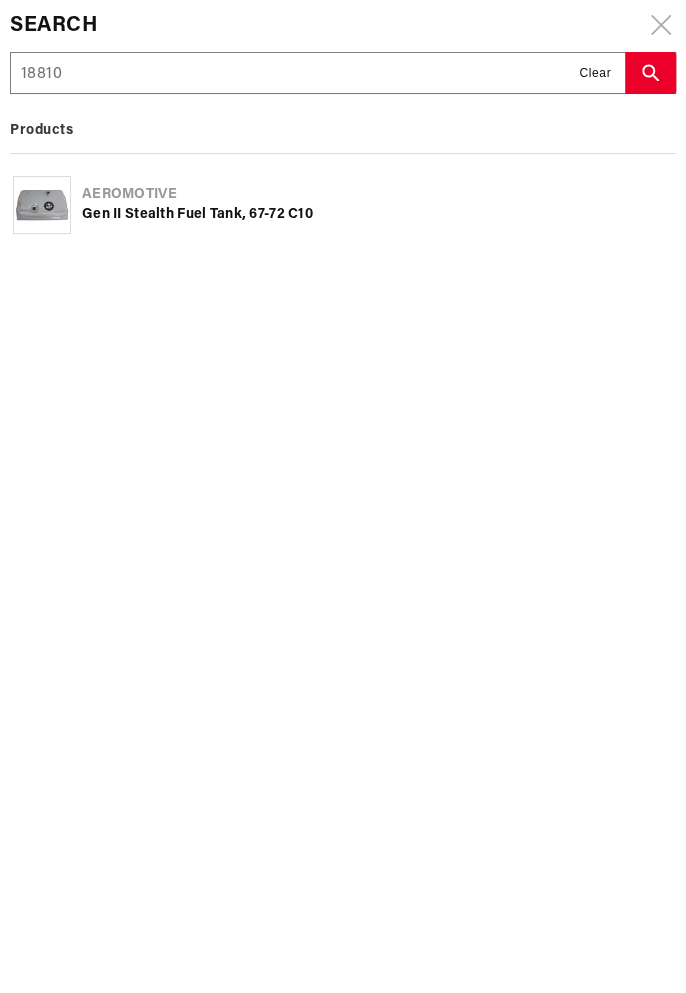 type on "18810" 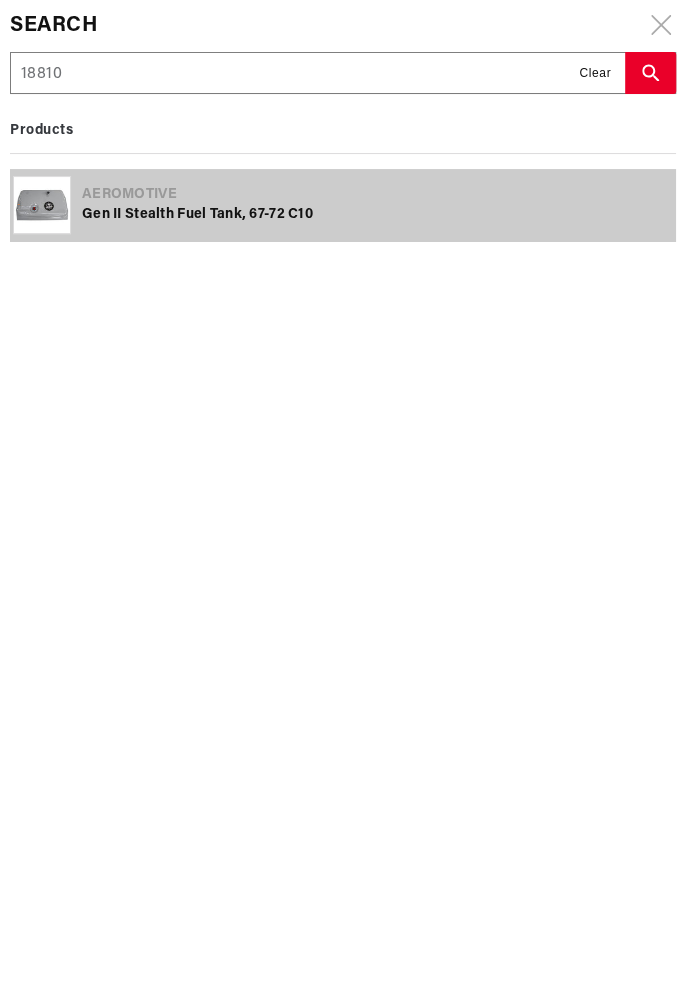 click on "Gen II Stealth Fuel Tank, 67-72 C10" at bounding box center [377, 215] 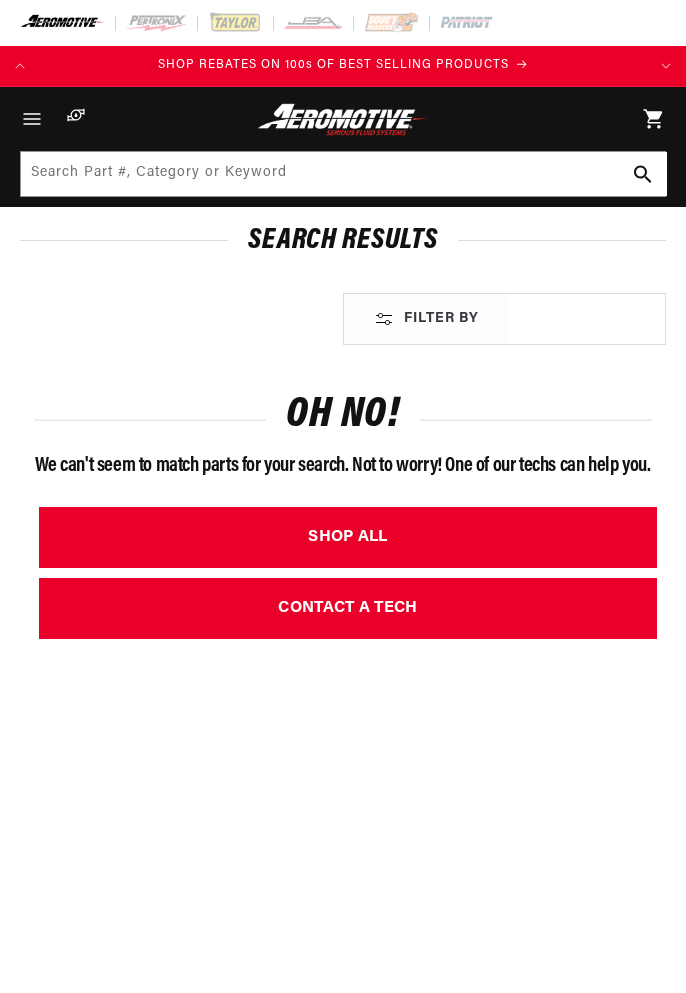 scroll, scrollTop: 0, scrollLeft: 0, axis: both 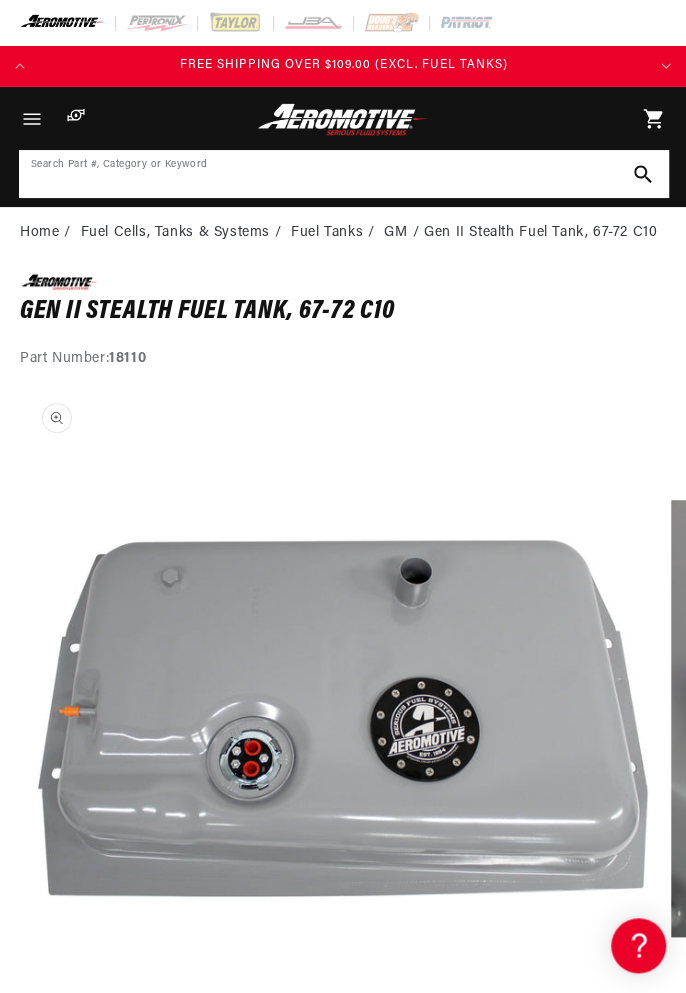 click at bounding box center (344, 174) 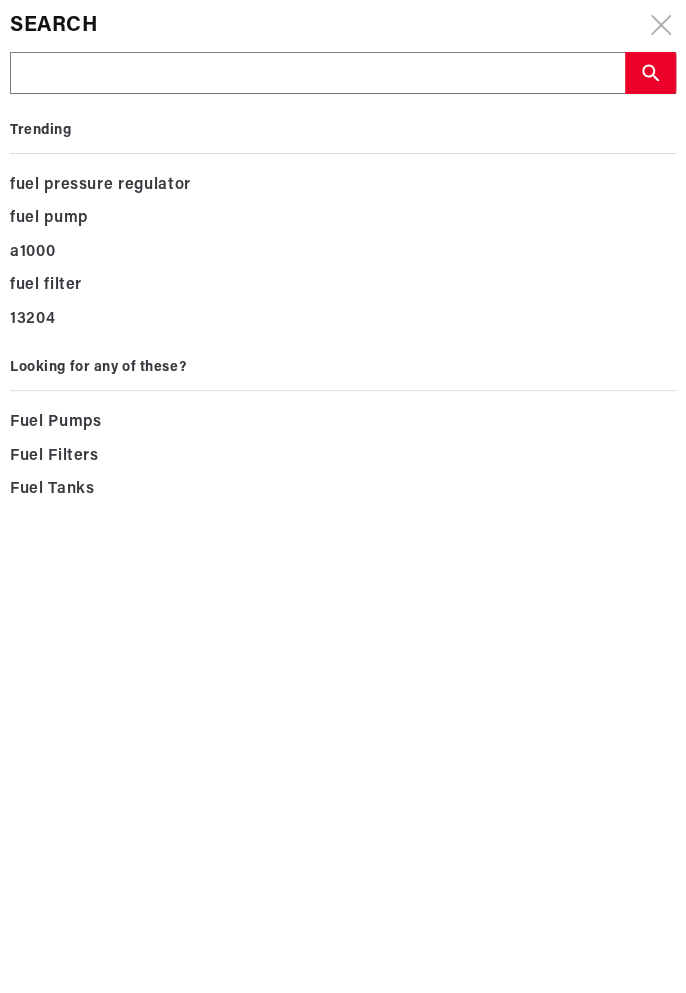 scroll, scrollTop: 0, scrollLeft: 605, axis: horizontal 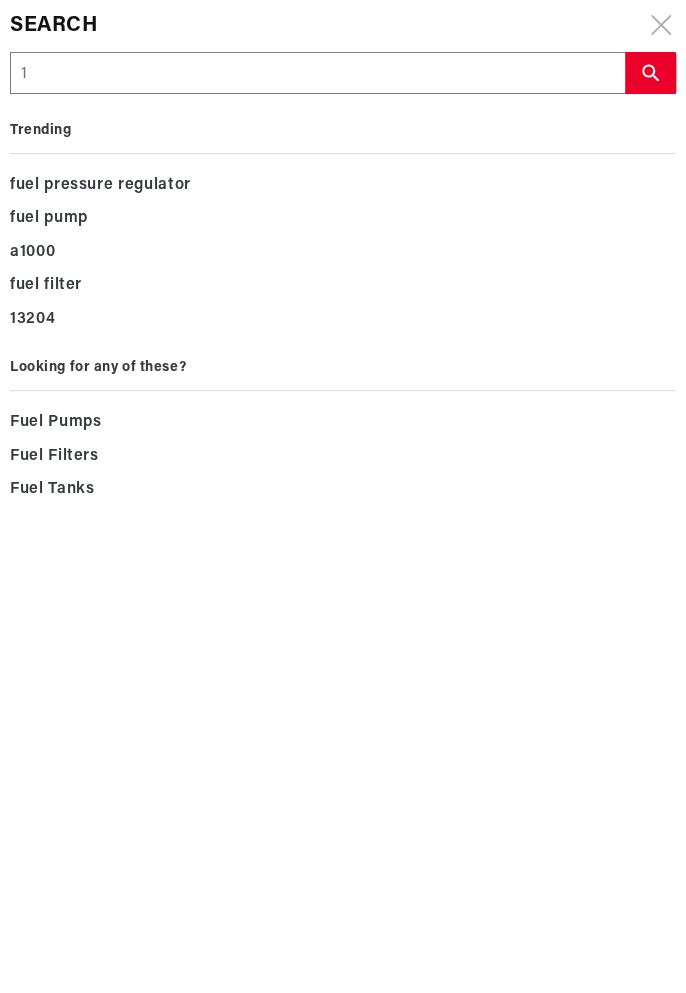type on "1" 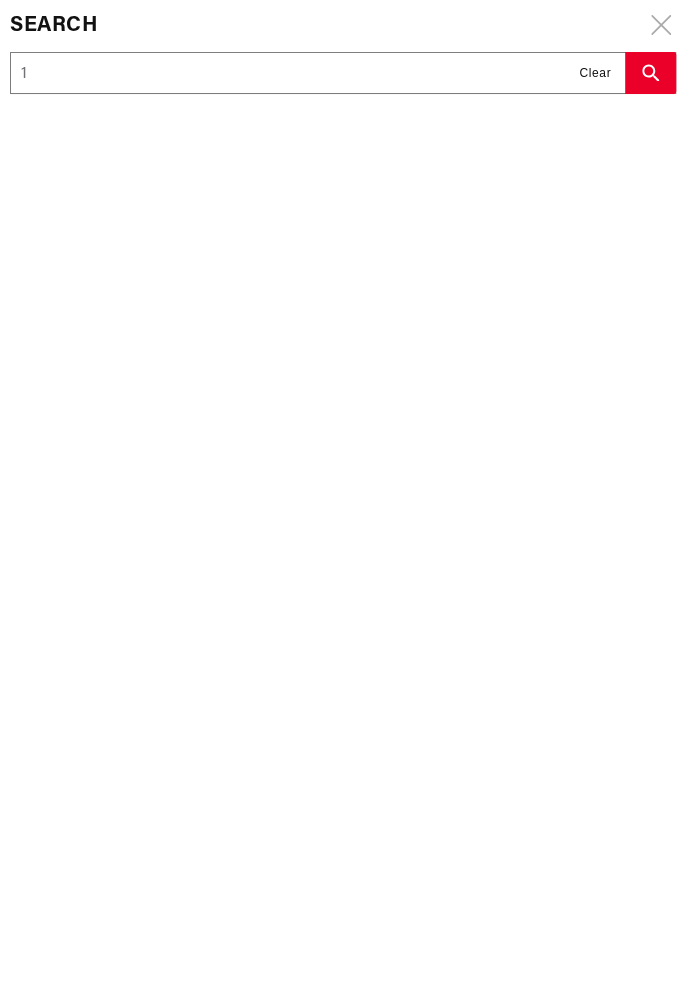 type on "18" 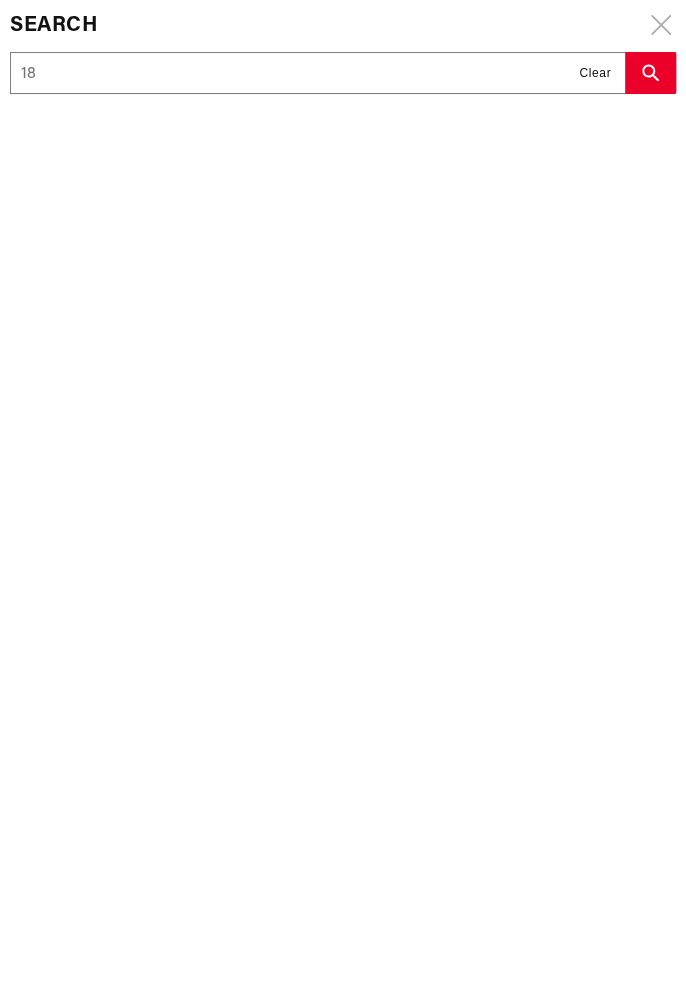 type on "18" 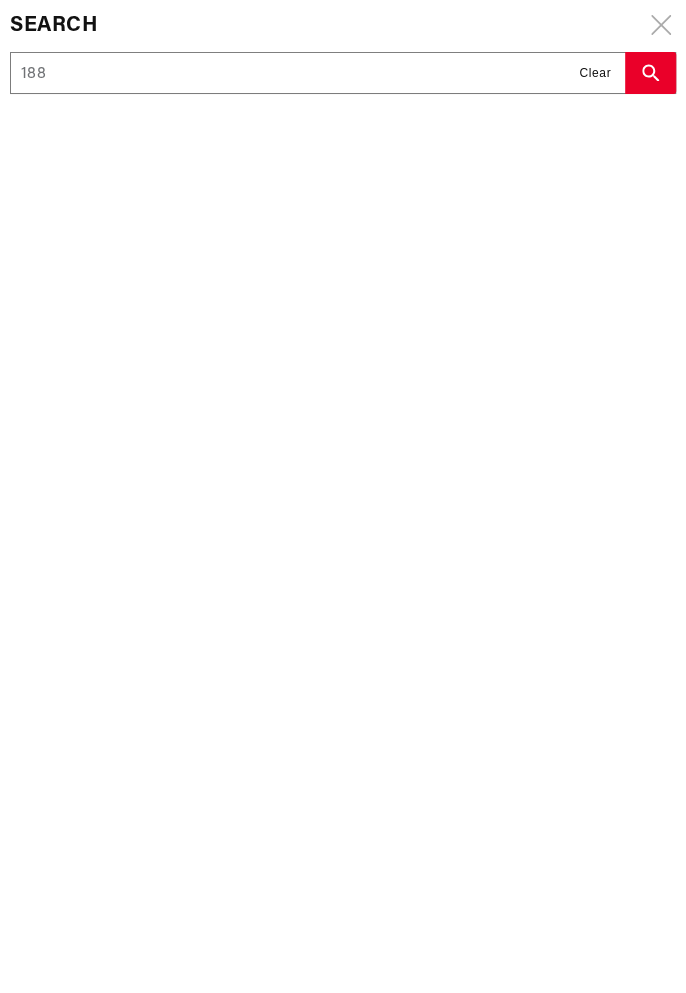 type on "188" 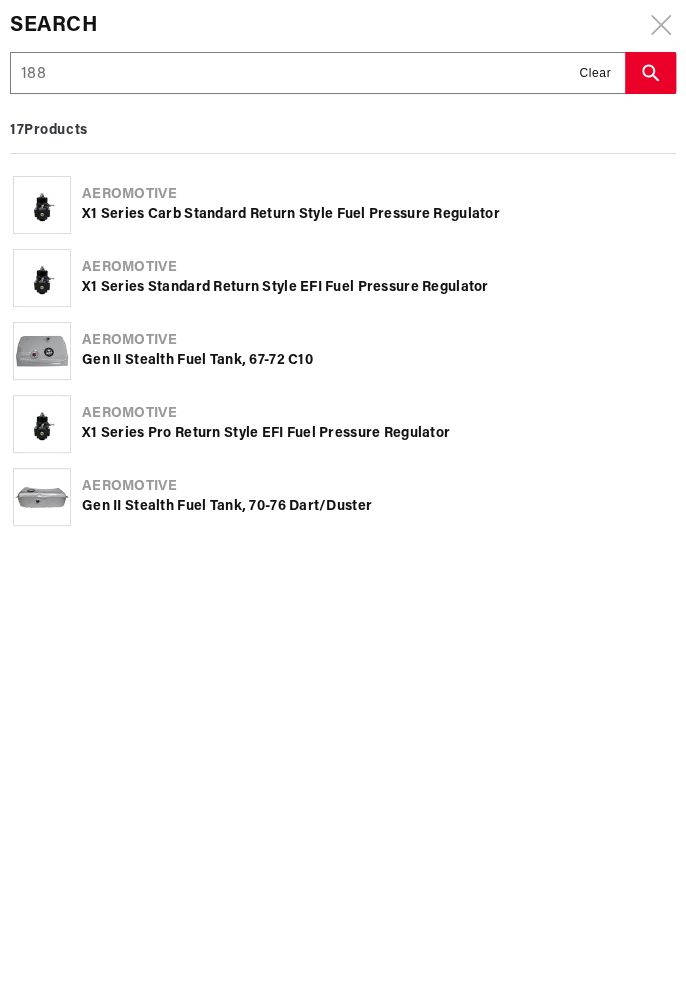 type on "1881" 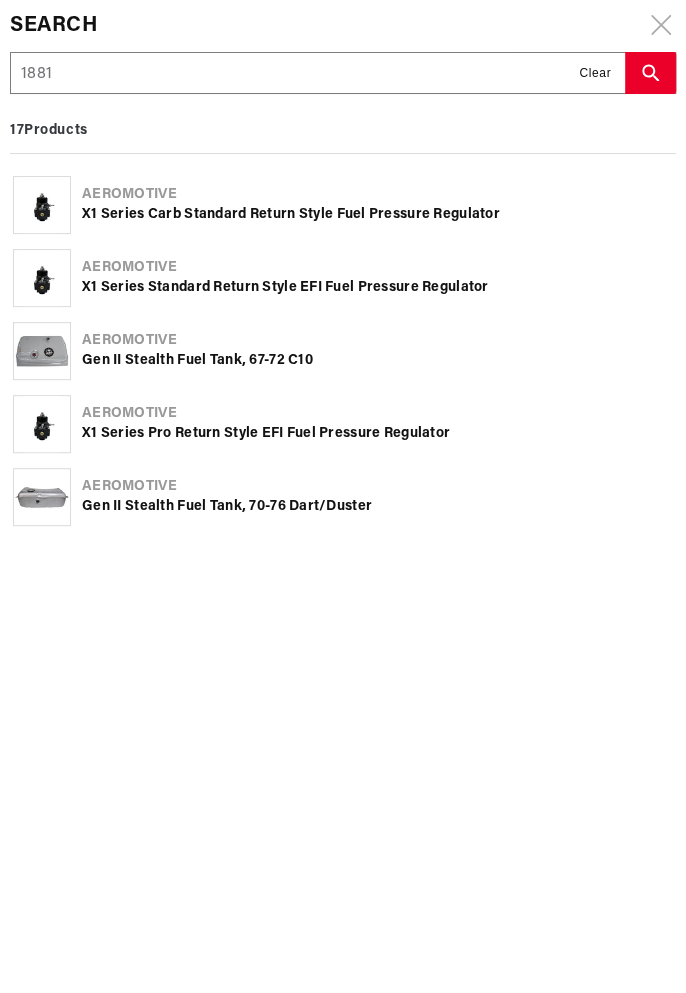 type on "1881" 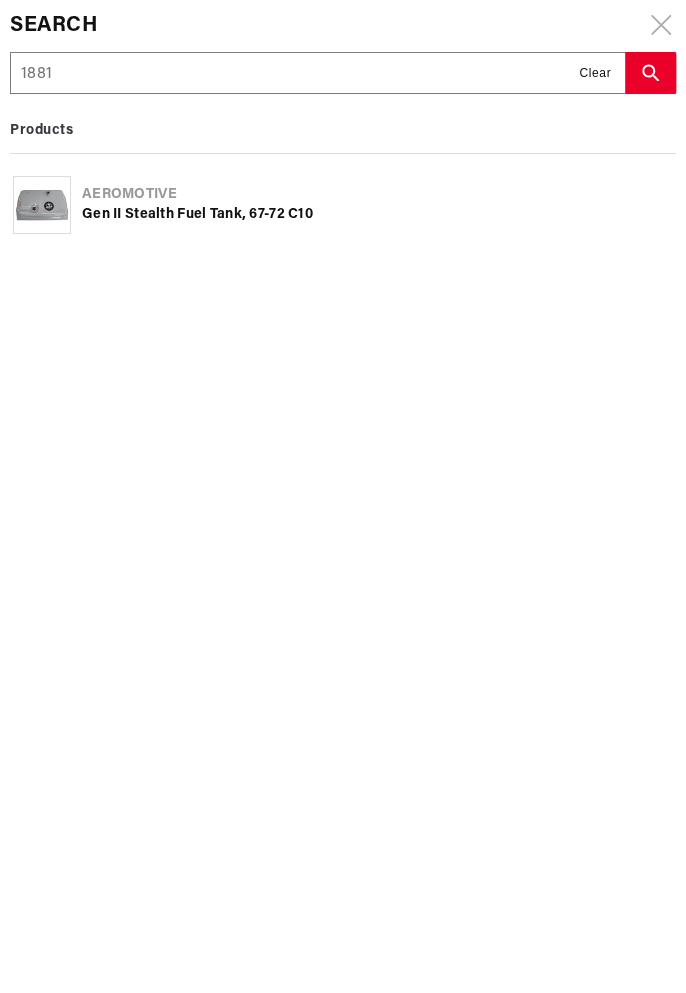 type on "18810" 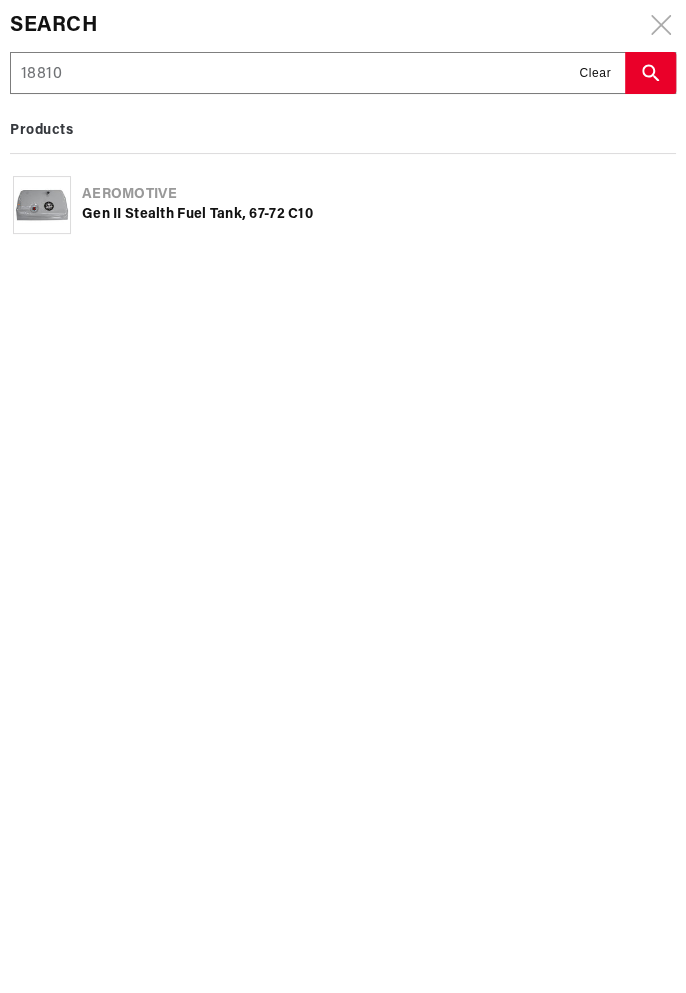 type on "18810" 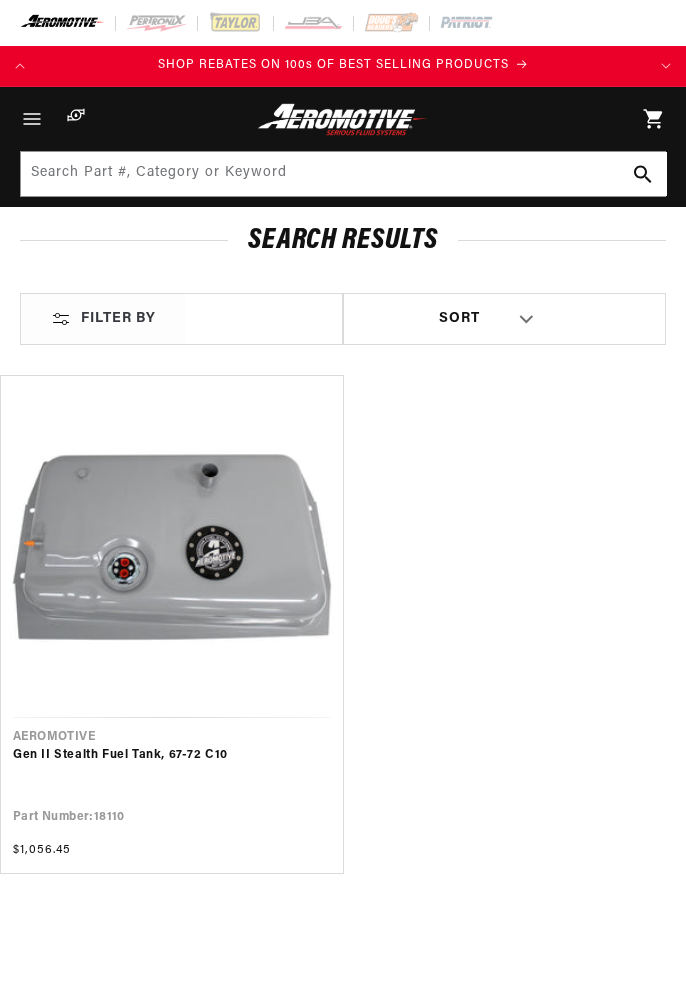 scroll, scrollTop: 0, scrollLeft: 0, axis: both 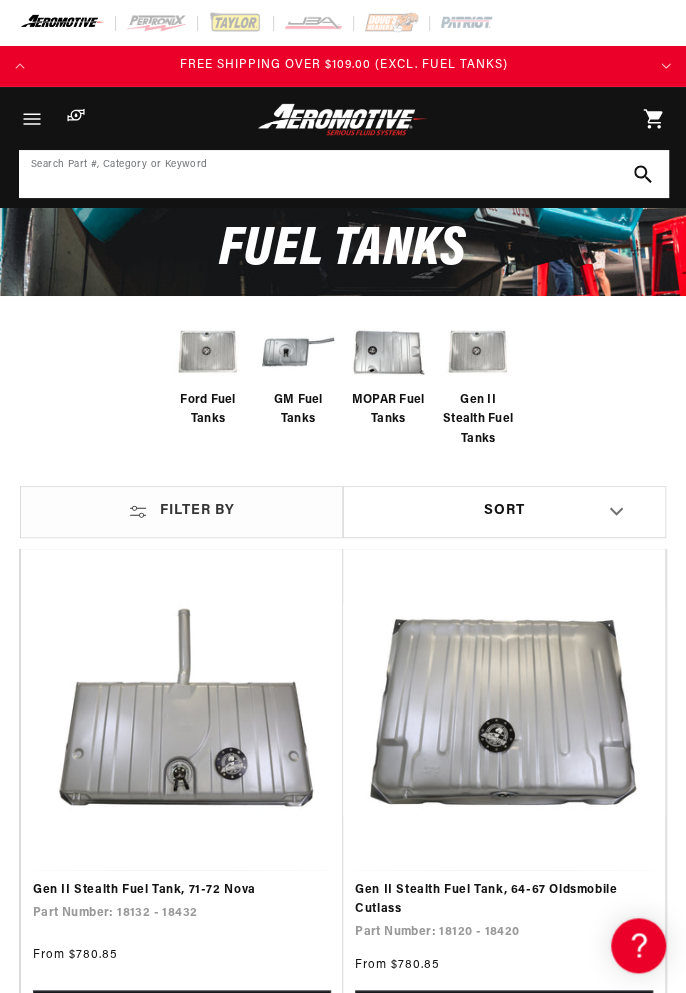 click at bounding box center [344, 174] 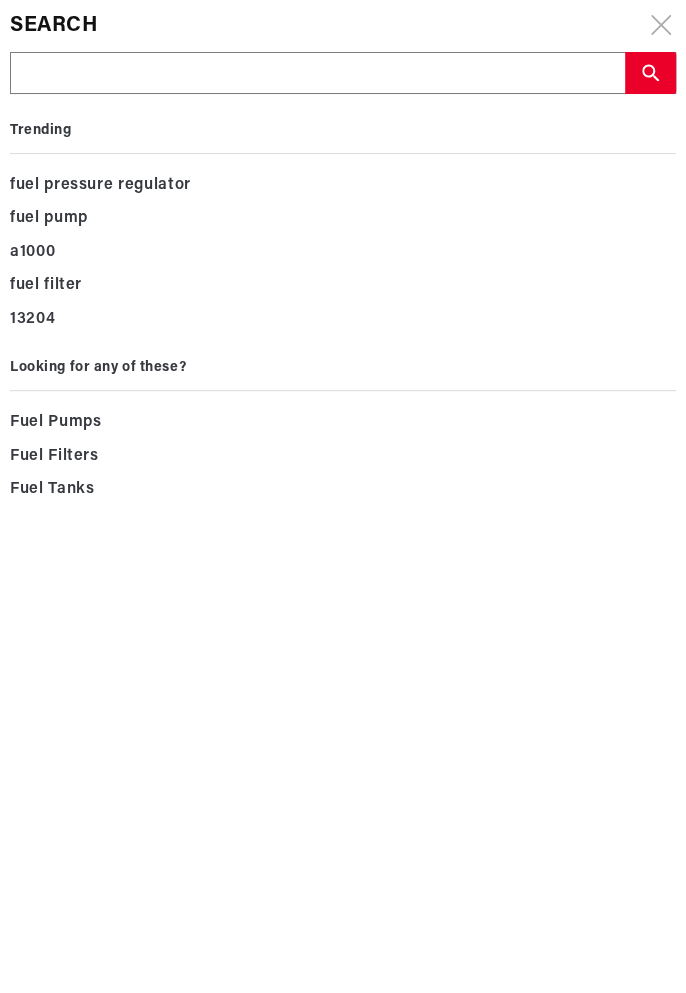 type on "1" 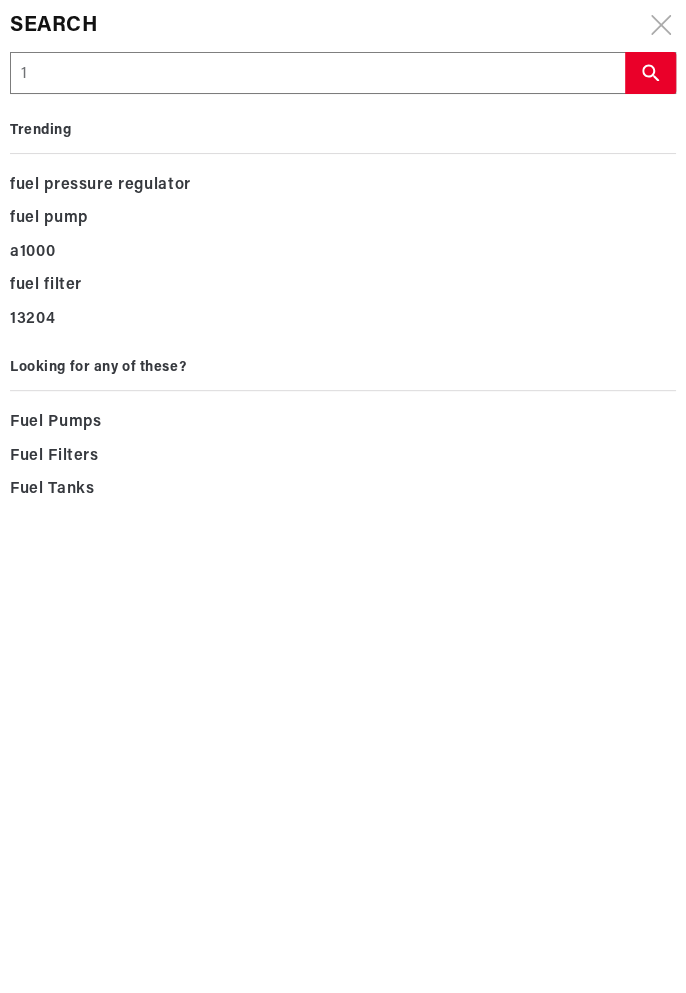 type on "1" 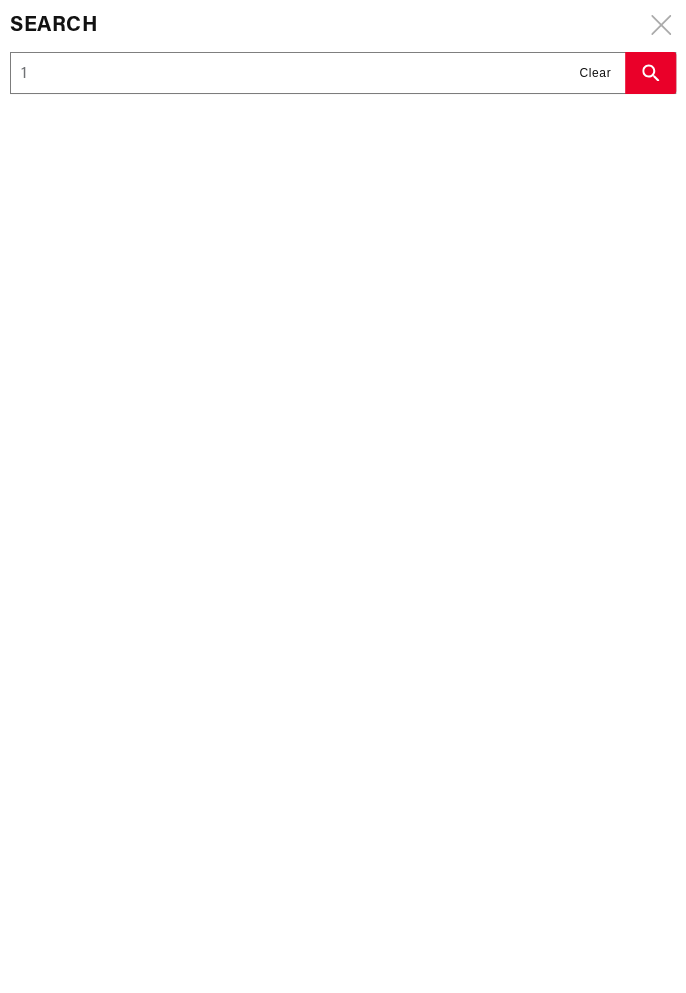 type on "18" 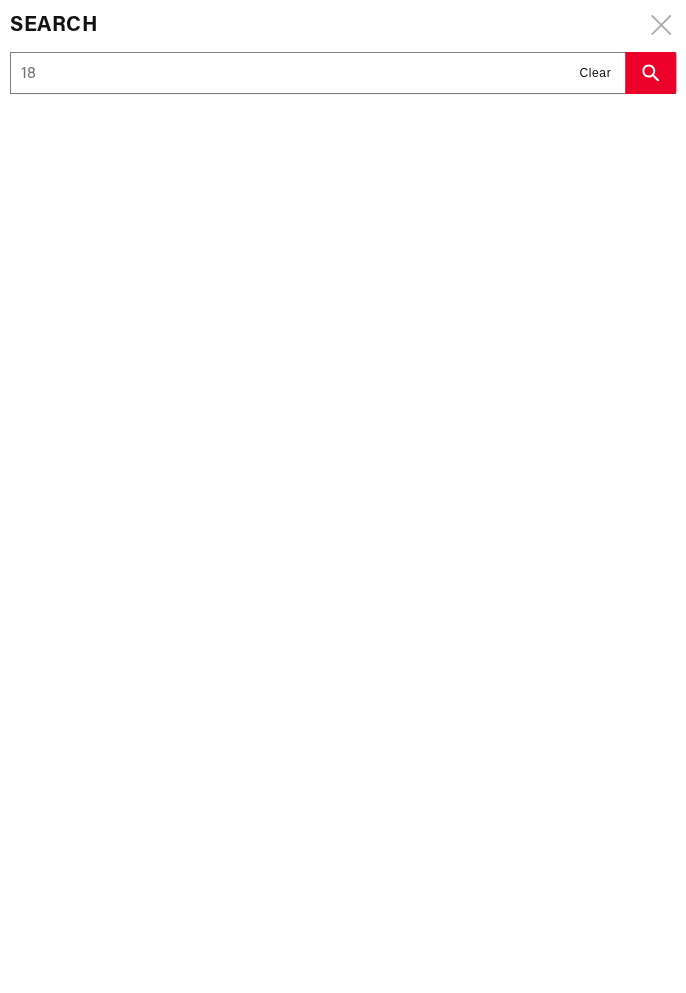 type on "18" 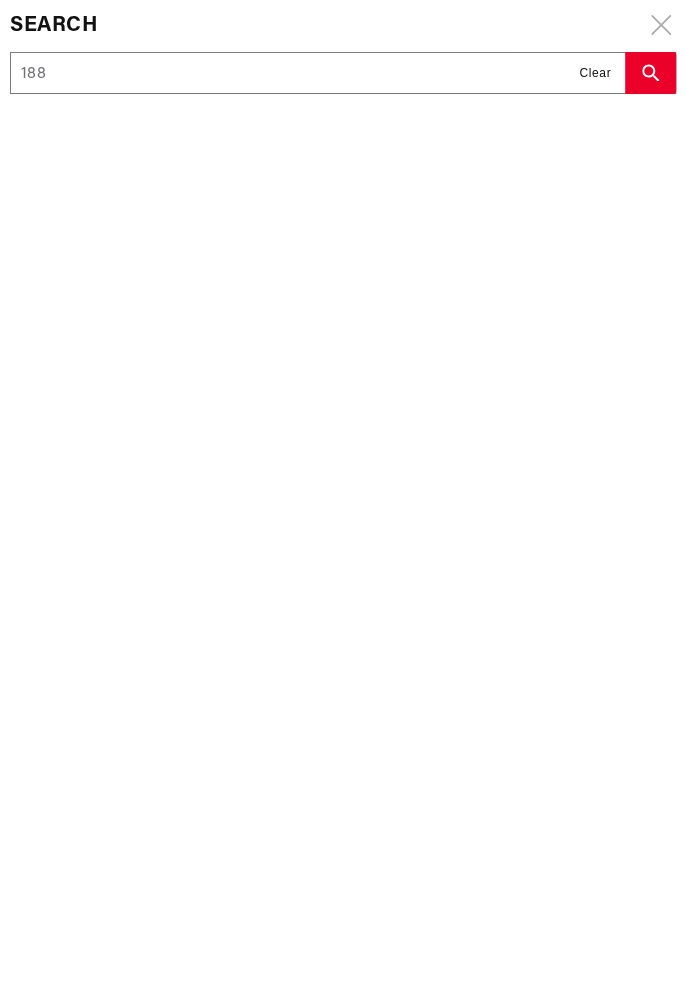 type on "188" 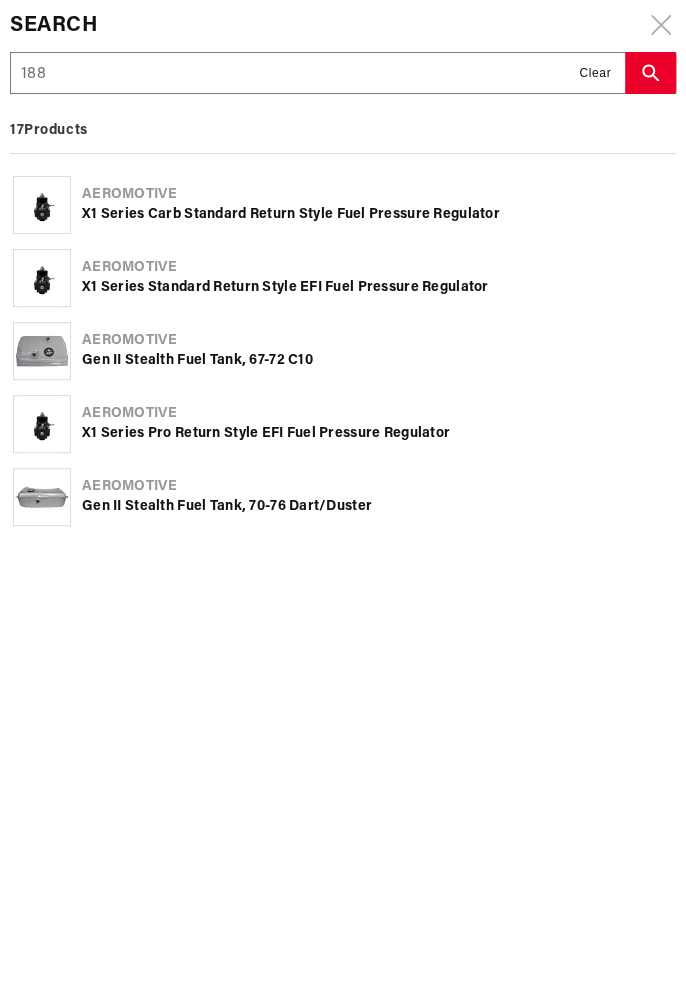 type on "1881" 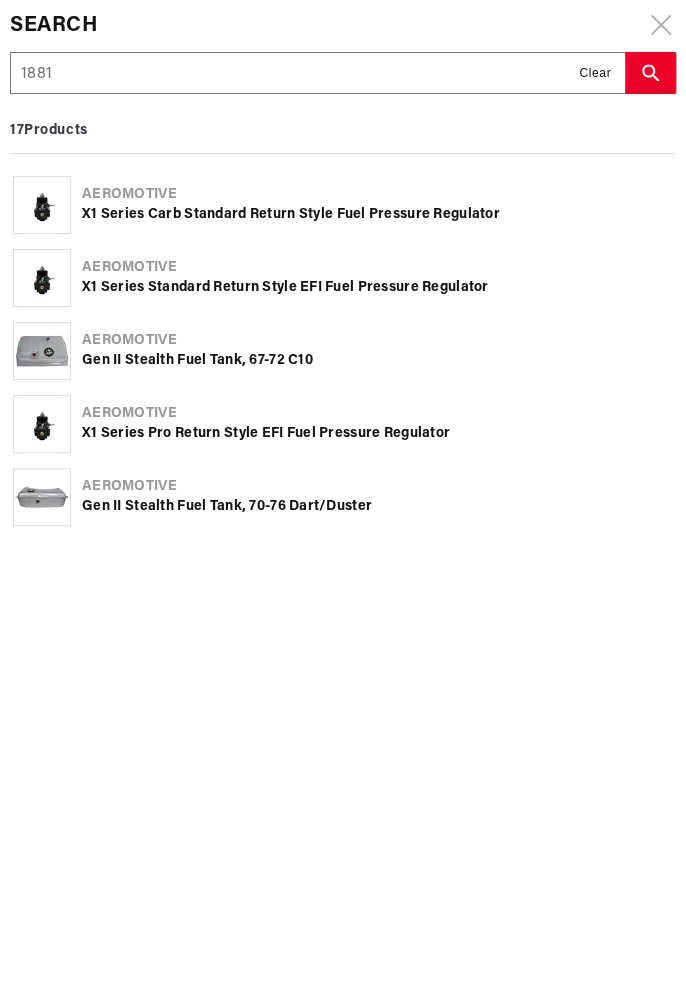 type on "1881" 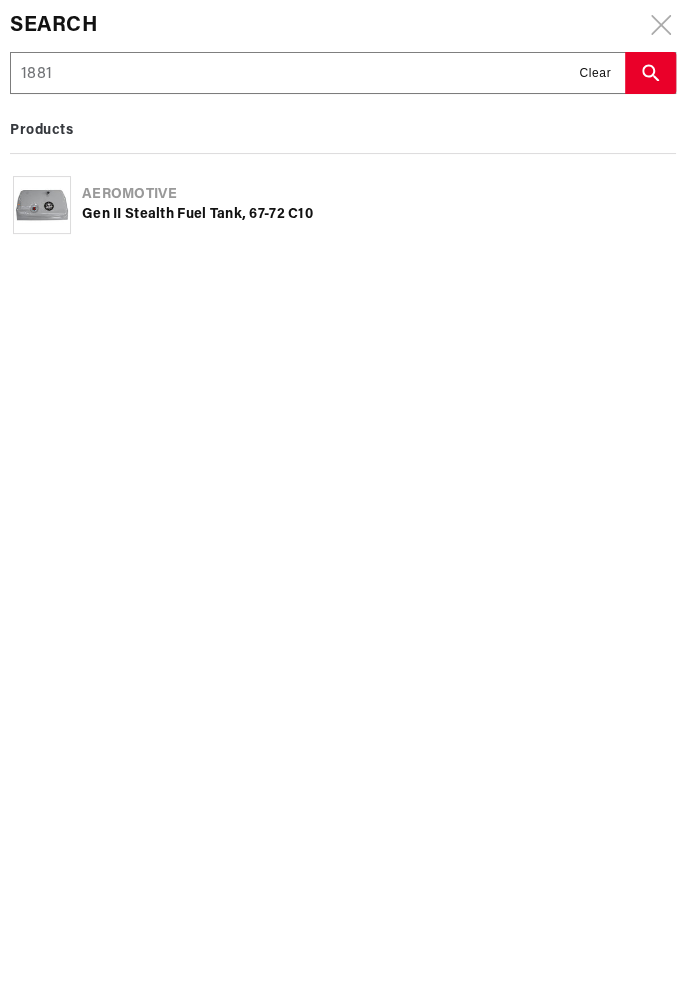 type on "18810" 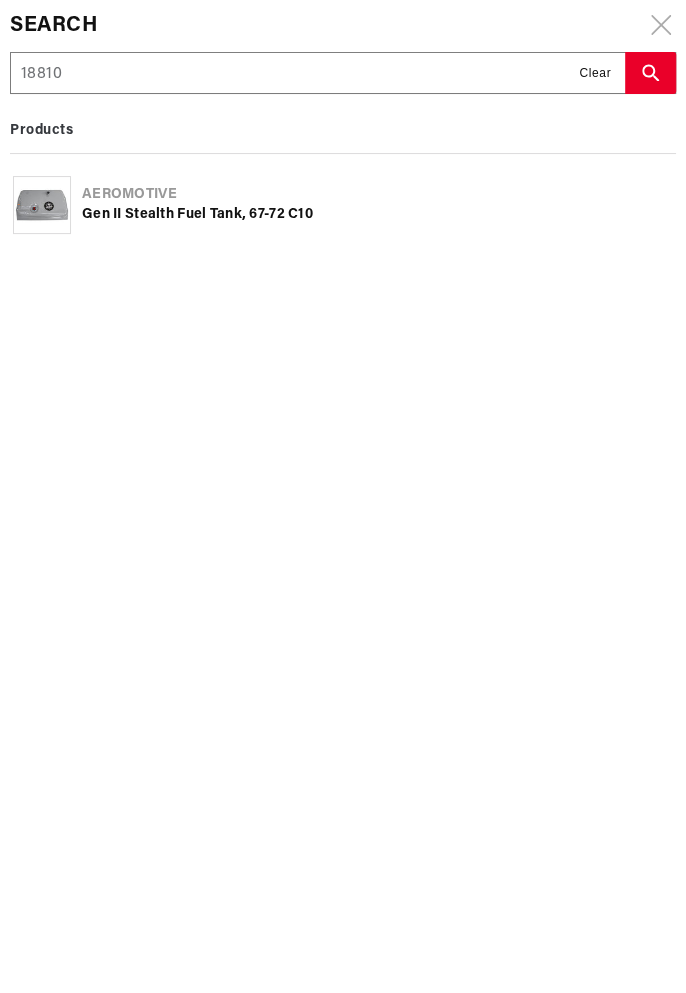 type on "18810" 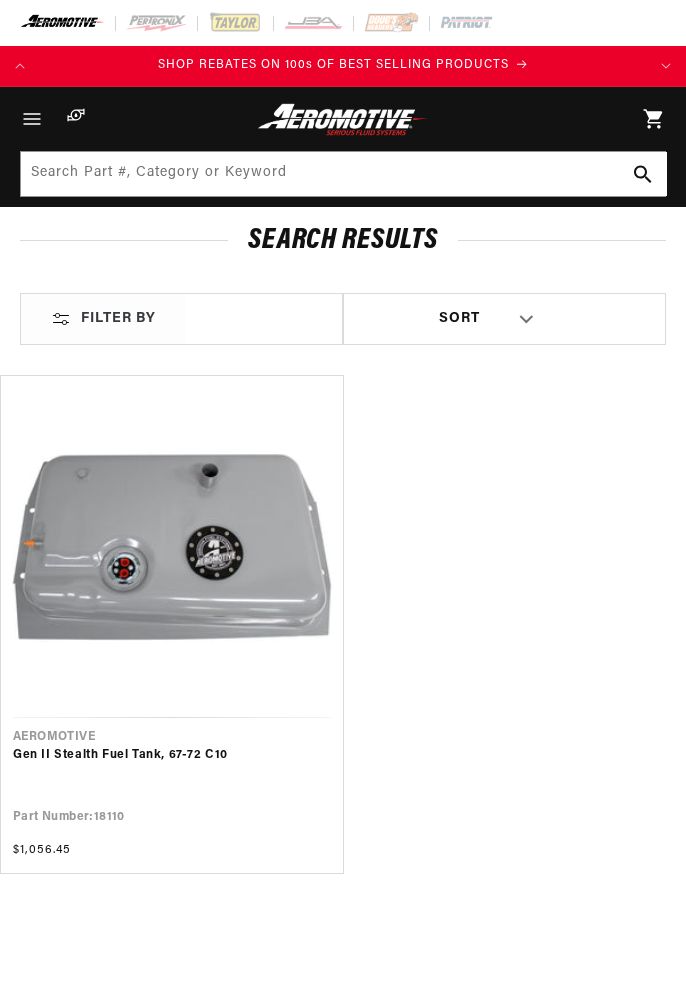 scroll, scrollTop: 0, scrollLeft: 0, axis: both 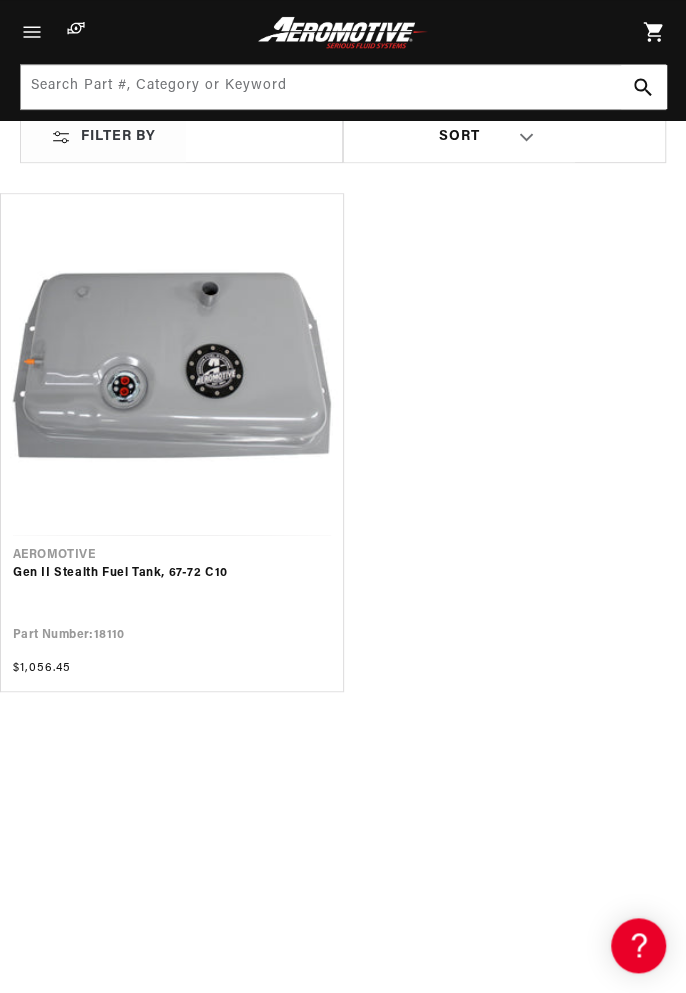 click on "Gen II Stealth Fuel Tank, 67-72 C10" at bounding box center [172, 573] 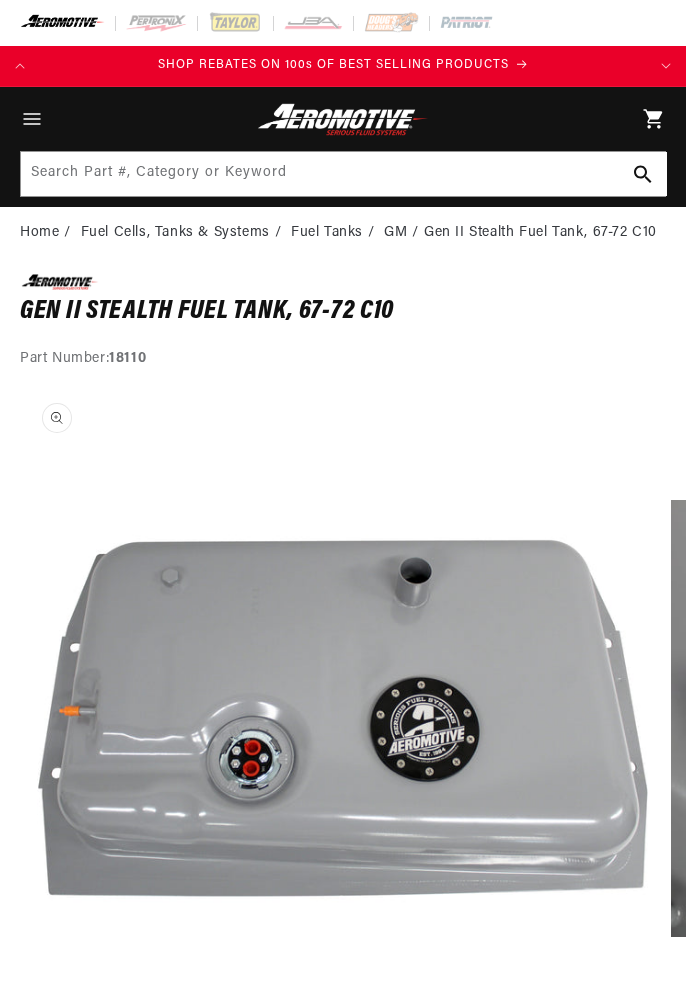 scroll, scrollTop: 0, scrollLeft: 0, axis: both 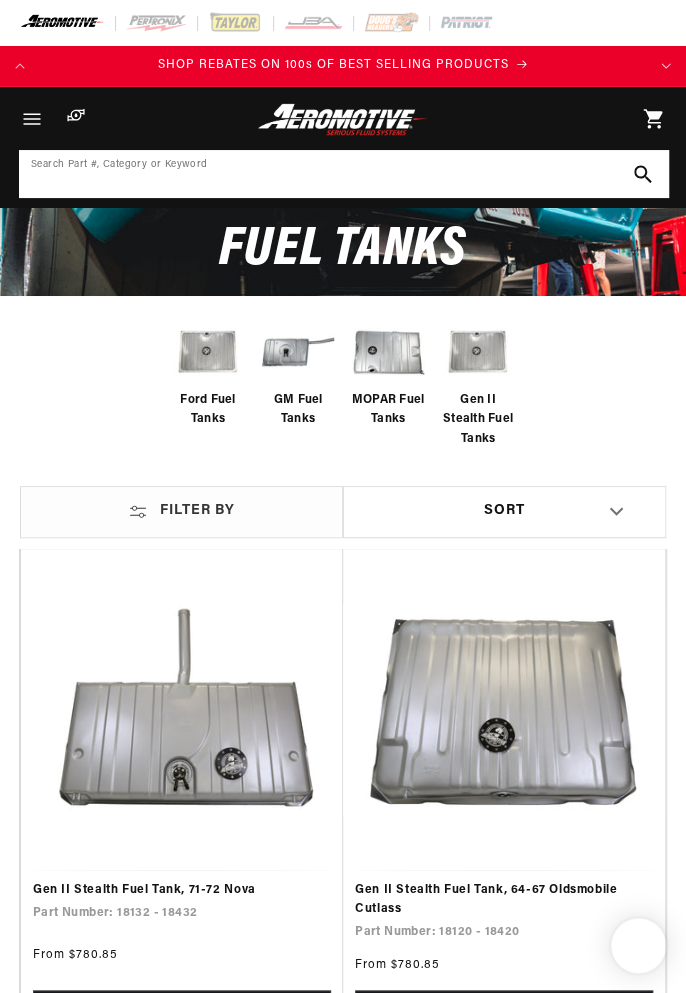 click at bounding box center [344, 174] 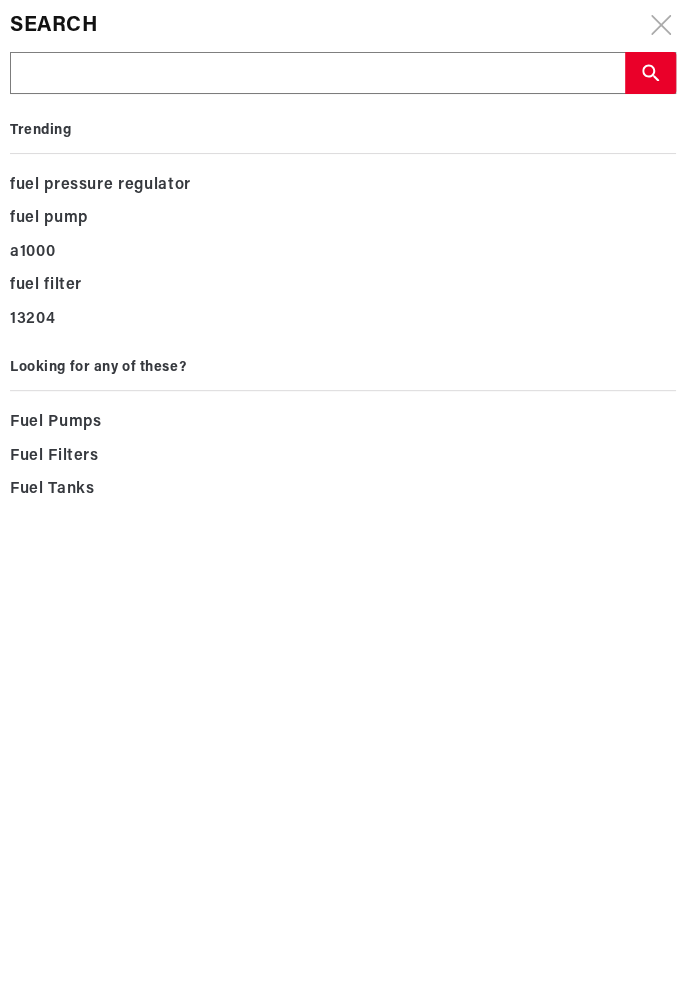 scroll, scrollTop: 0, scrollLeft: 0, axis: both 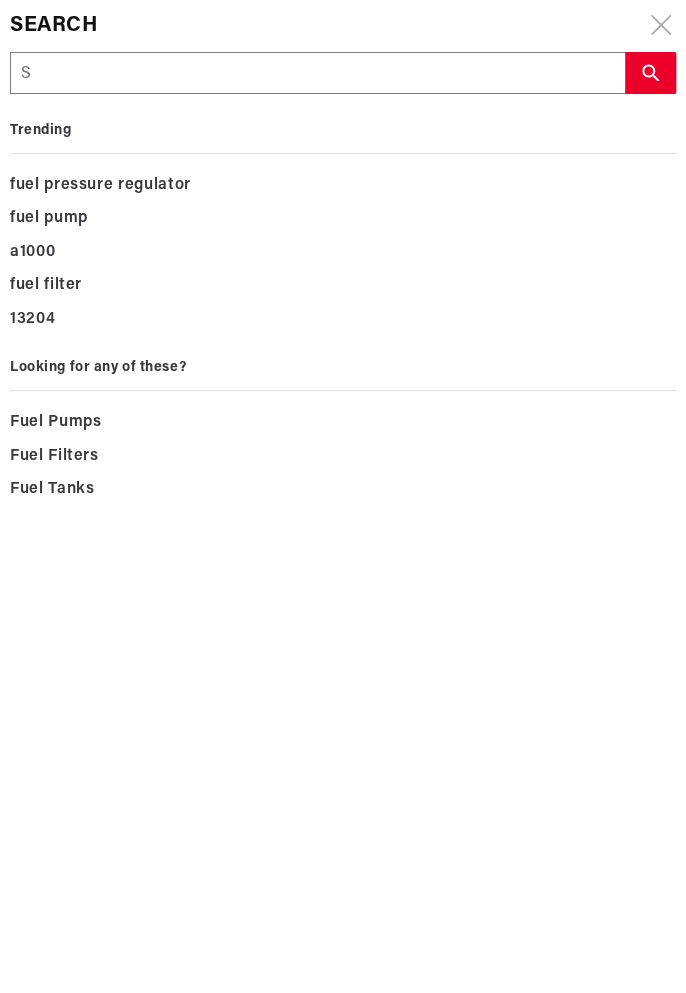 type on "S" 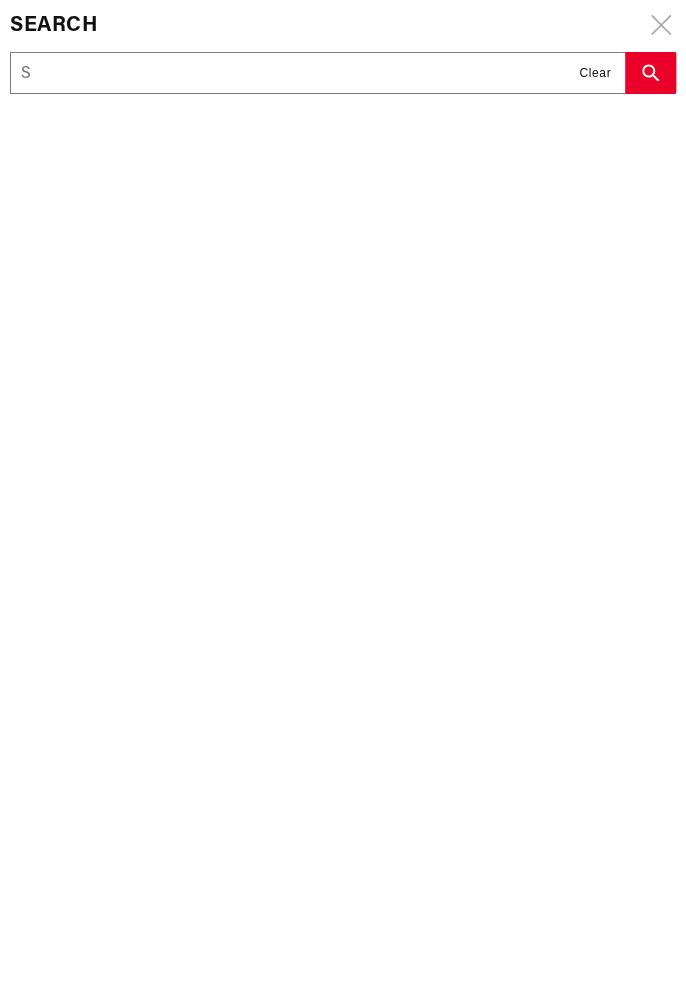 type on "St" 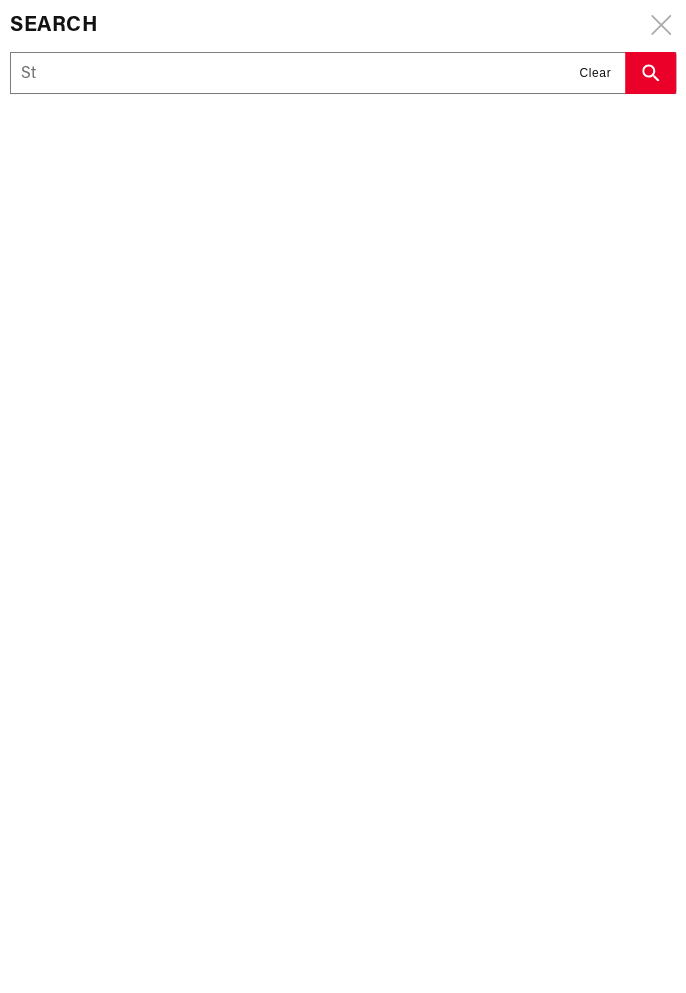 type on "St" 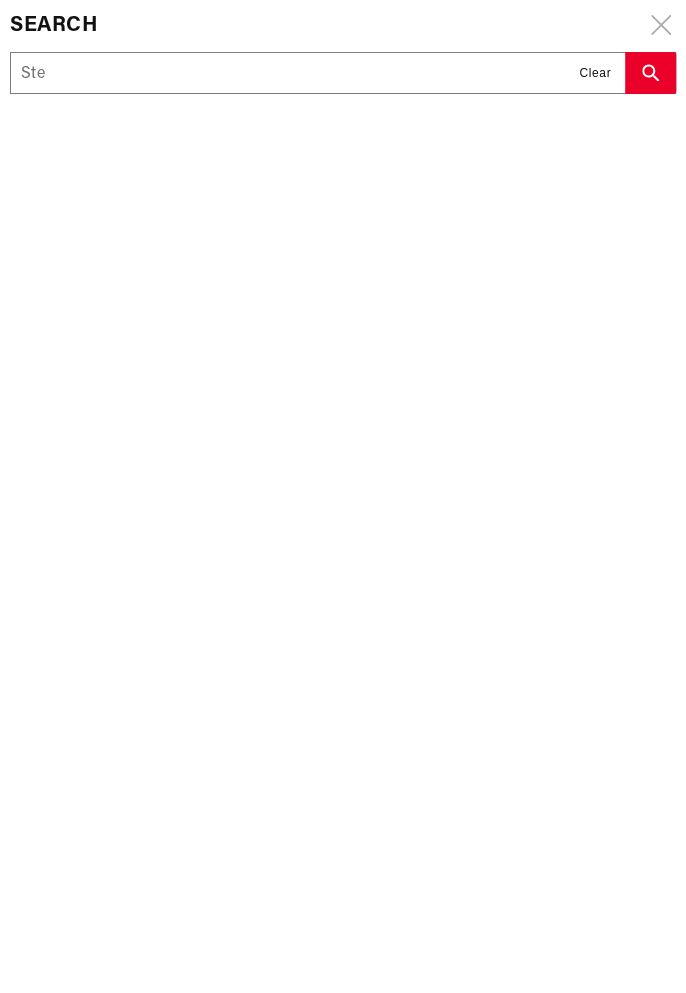 type on "Ste" 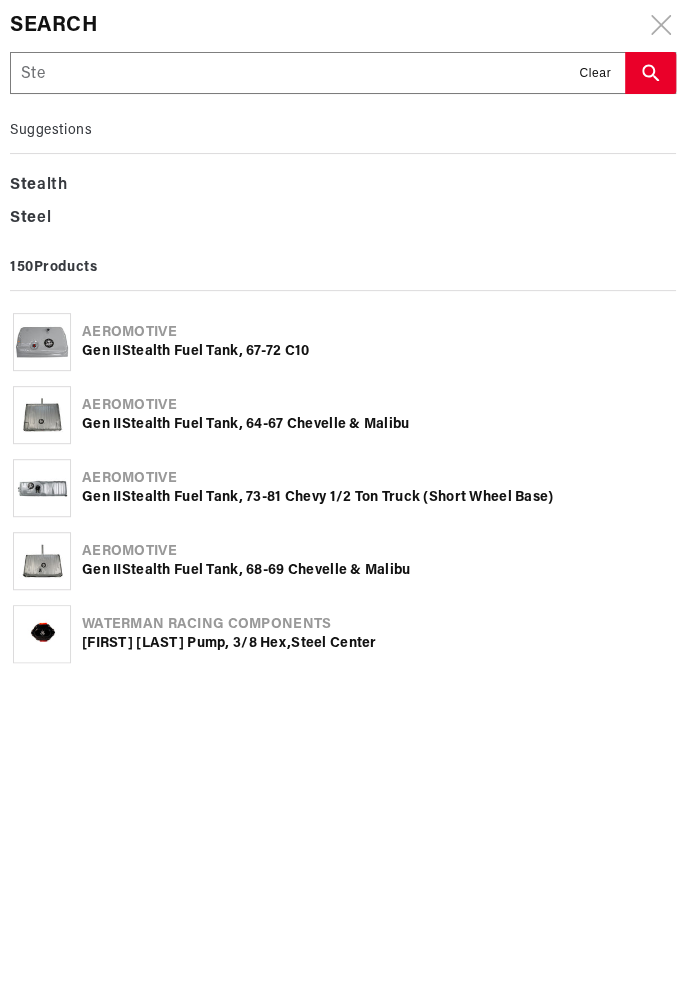 scroll, scrollTop: 0, scrollLeft: 0, axis: both 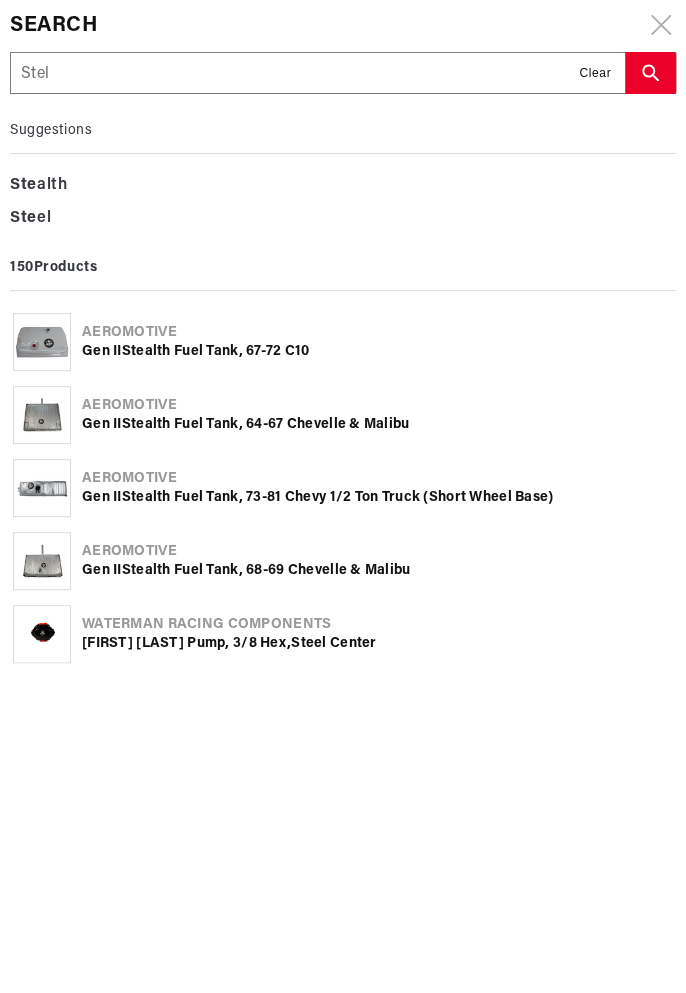 type on "Stel" 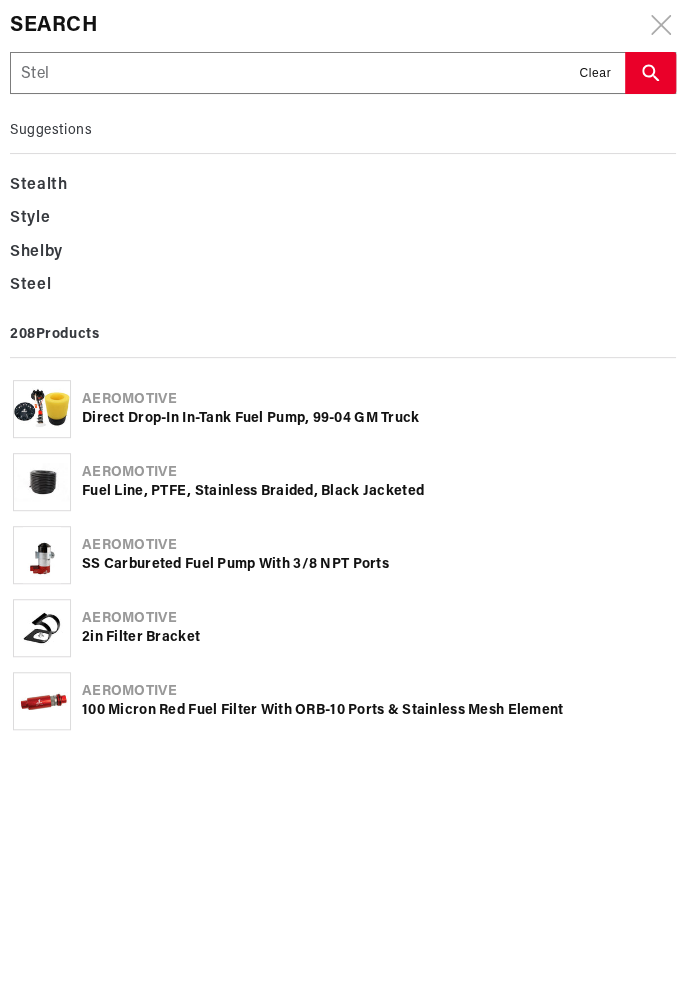 type on "Stel" 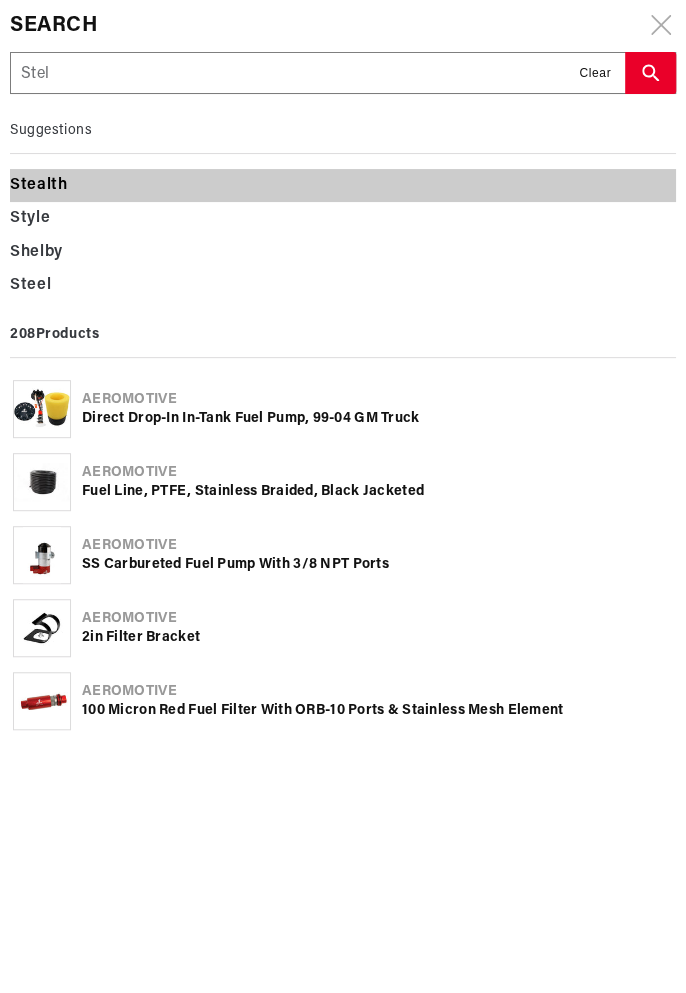 click on "Stealth" at bounding box center (343, 186) 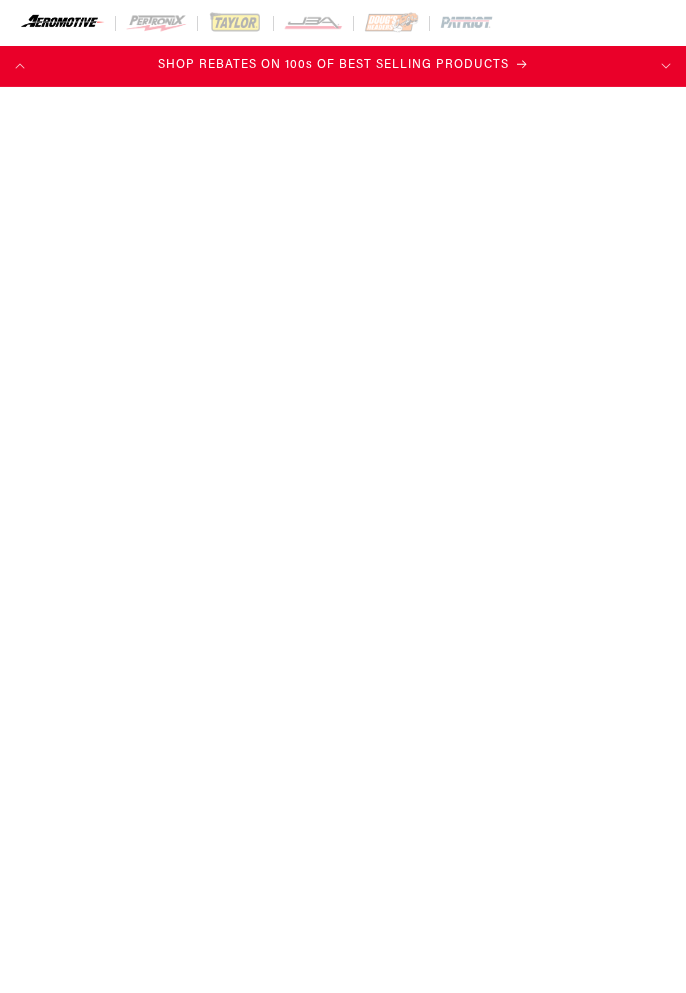 scroll, scrollTop: 0, scrollLeft: 0, axis: both 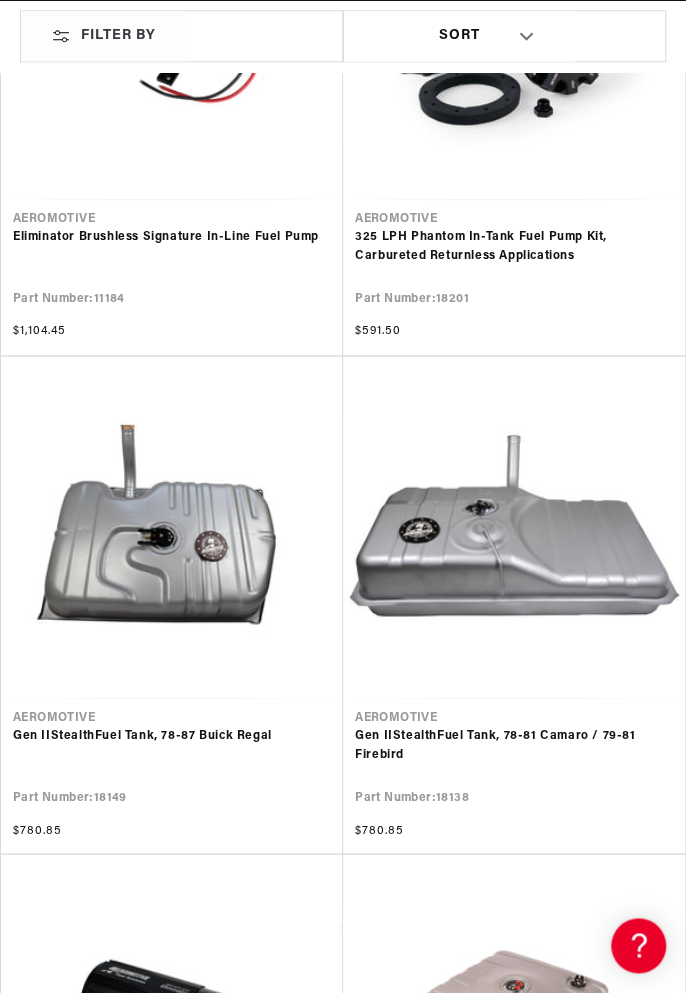 click on "325 LPH Phantom In-Tank Fuel Pump Kit, Carbureted Returnless Applications" at bounding box center (514, 247) 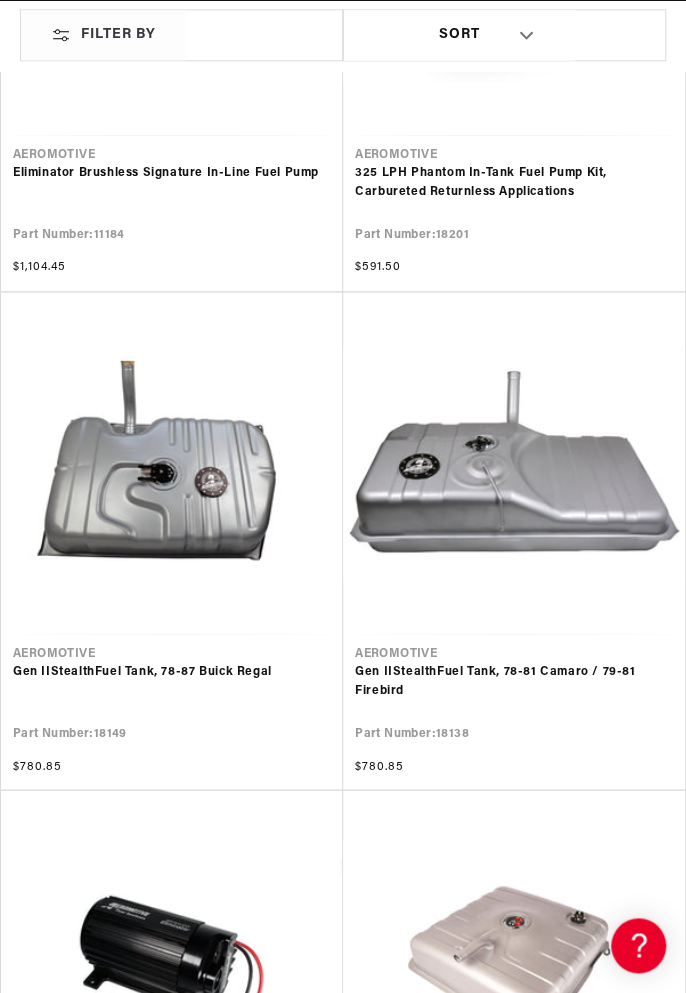 scroll, scrollTop: 0, scrollLeft: 605, axis: horizontal 